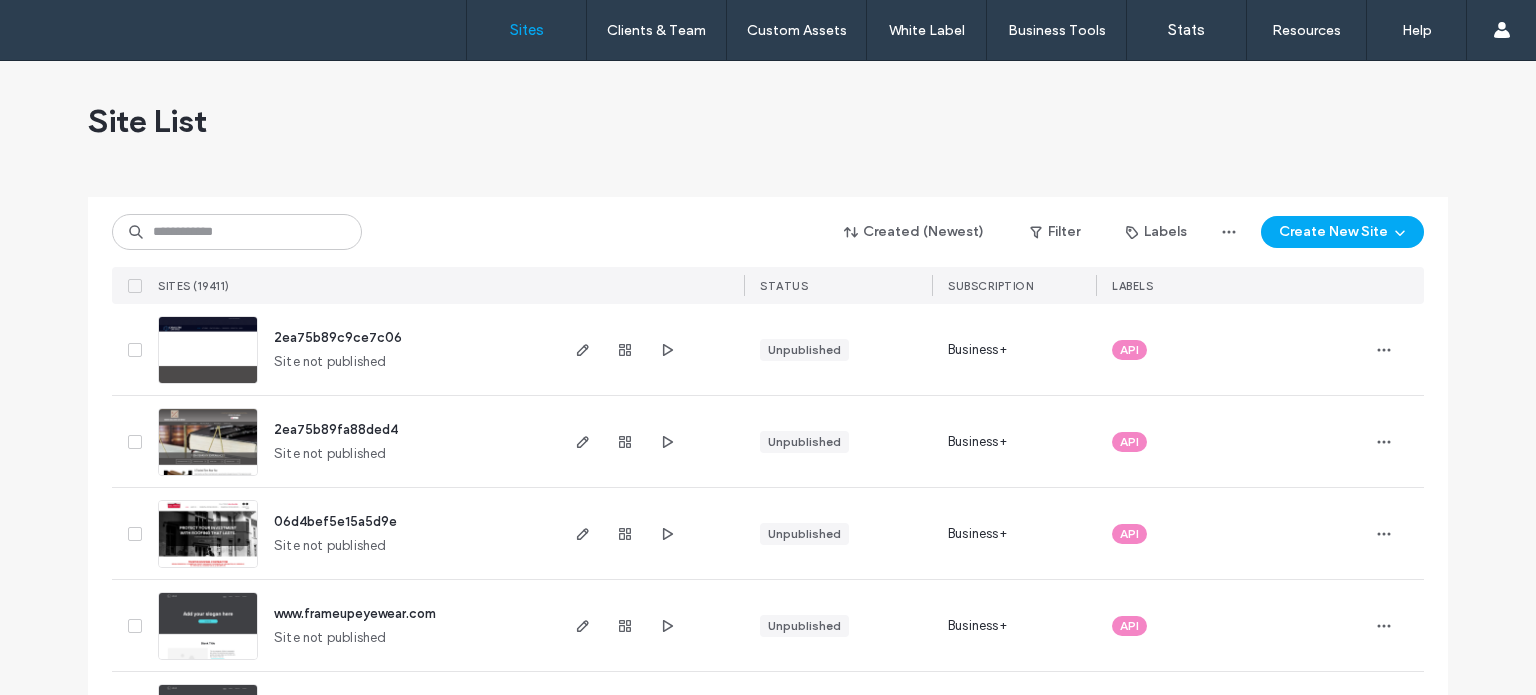 scroll, scrollTop: 0, scrollLeft: 0, axis: both 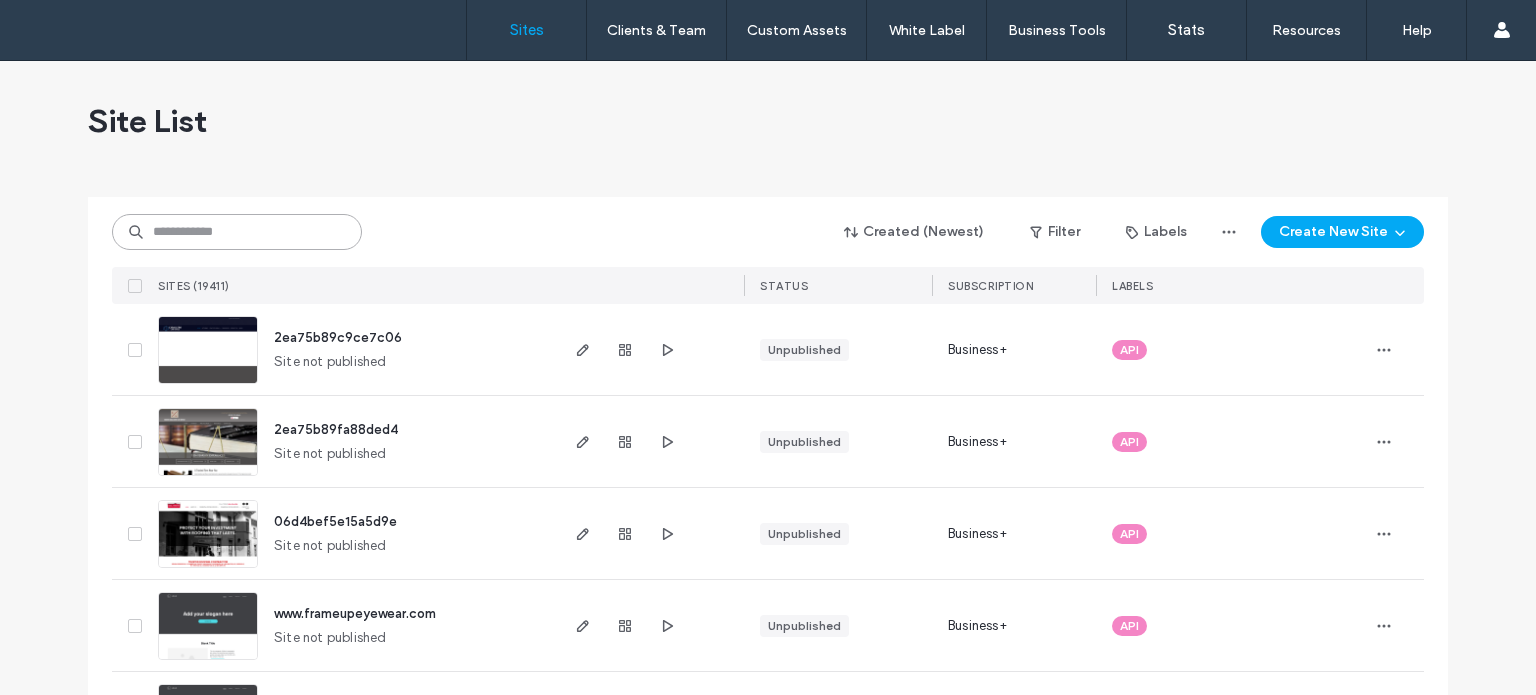 click at bounding box center [237, 232] 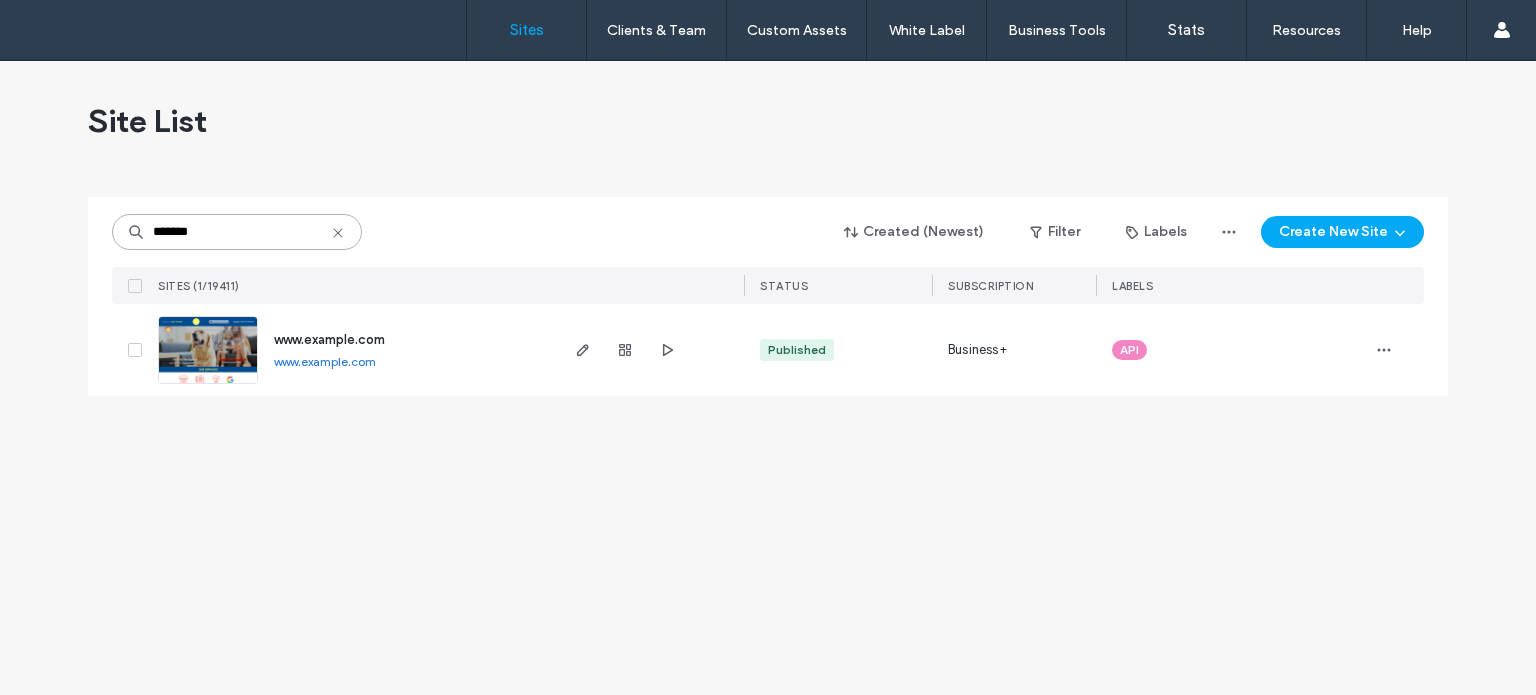 type on "*******" 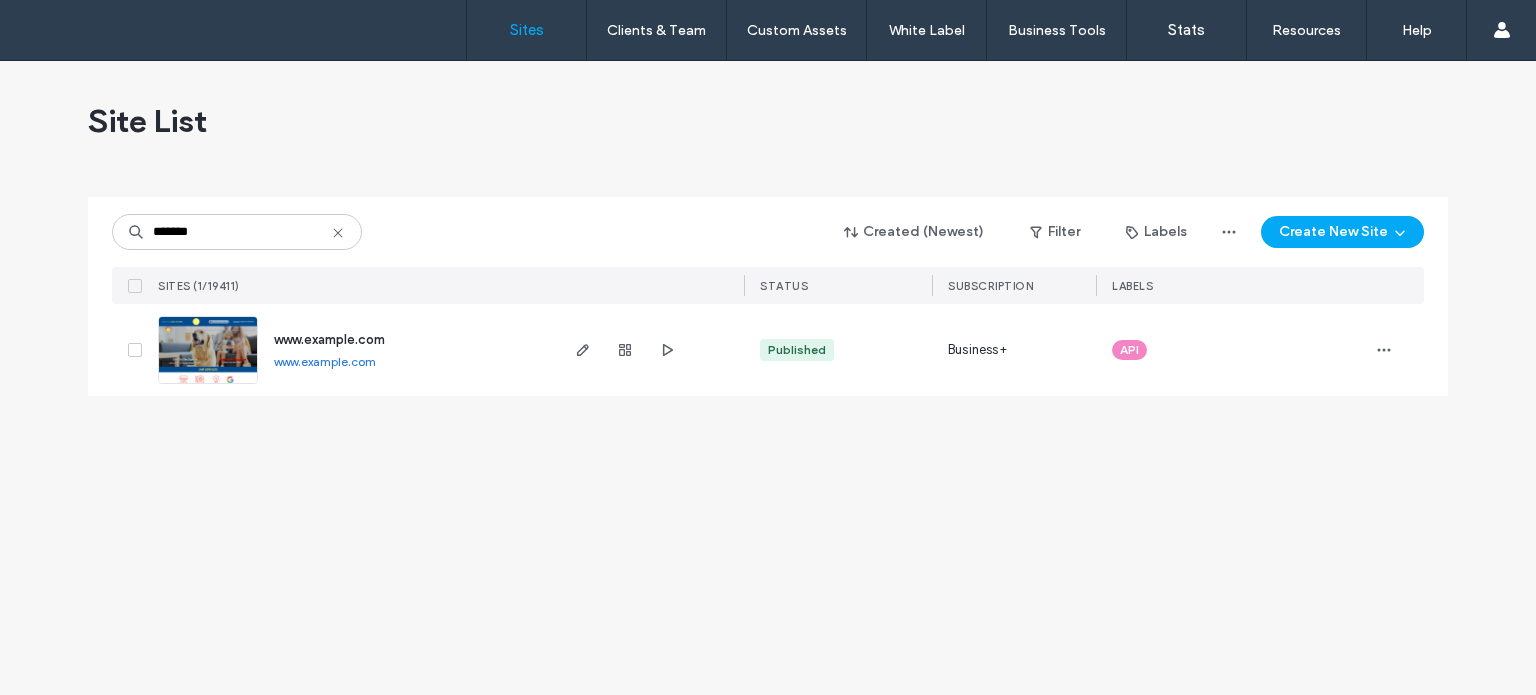 click on "www.example.com" at bounding box center [329, 339] 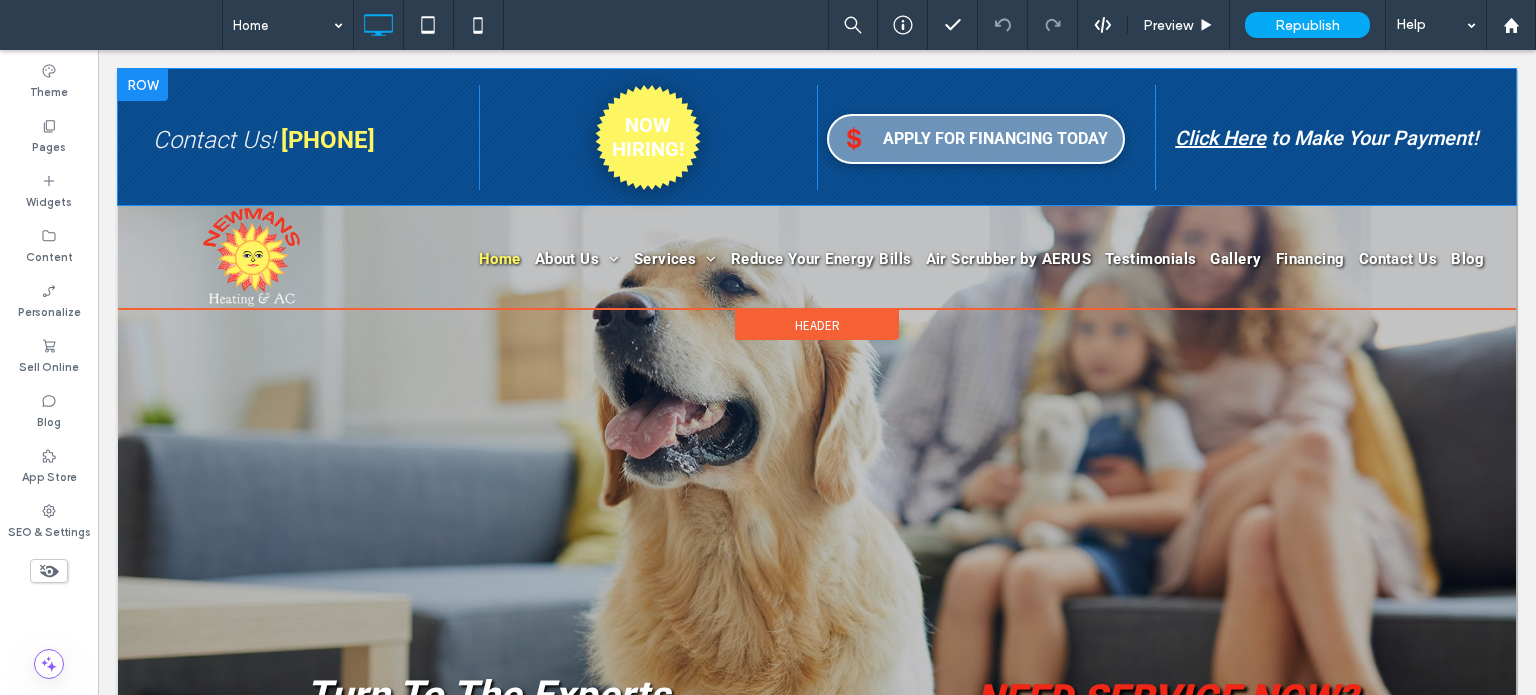 scroll, scrollTop: 0, scrollLeft: 0, axis: both 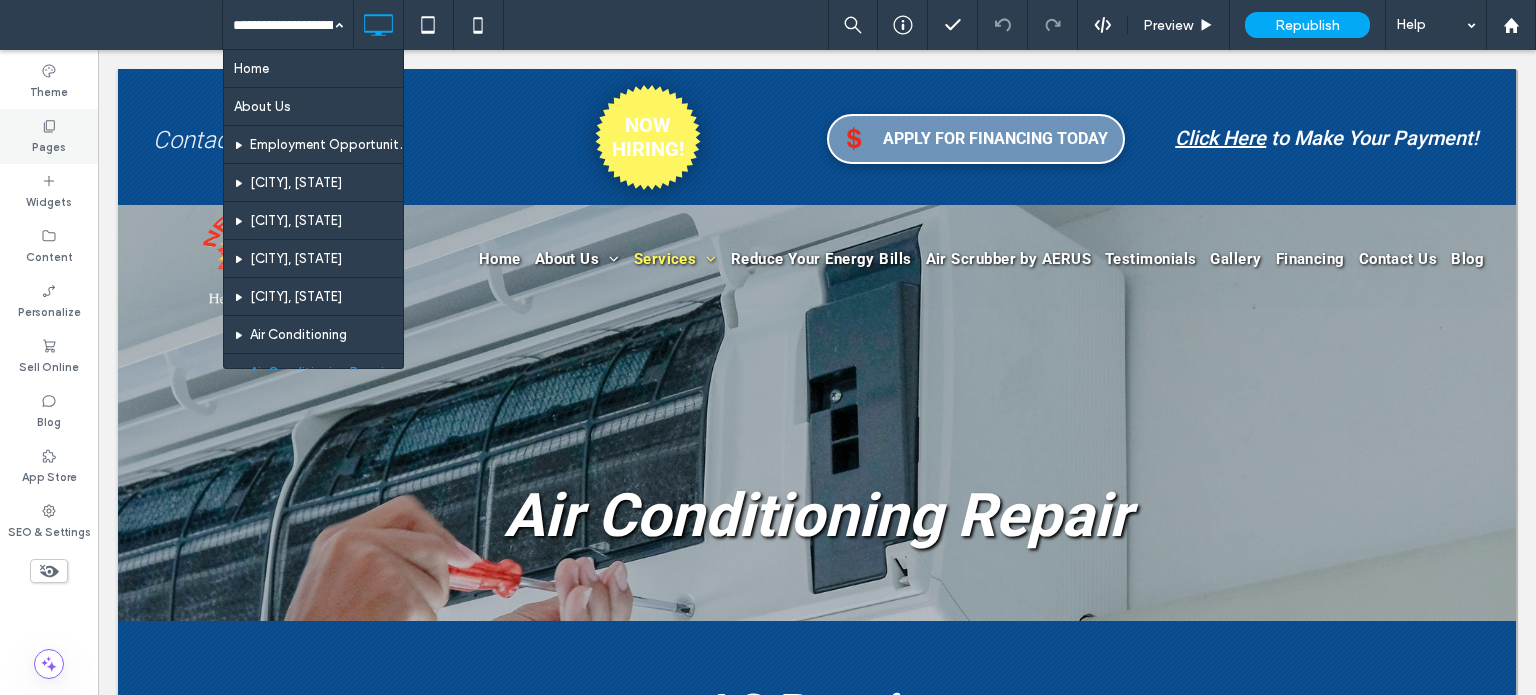 click on "Pages" at bounding box center [49, 136] 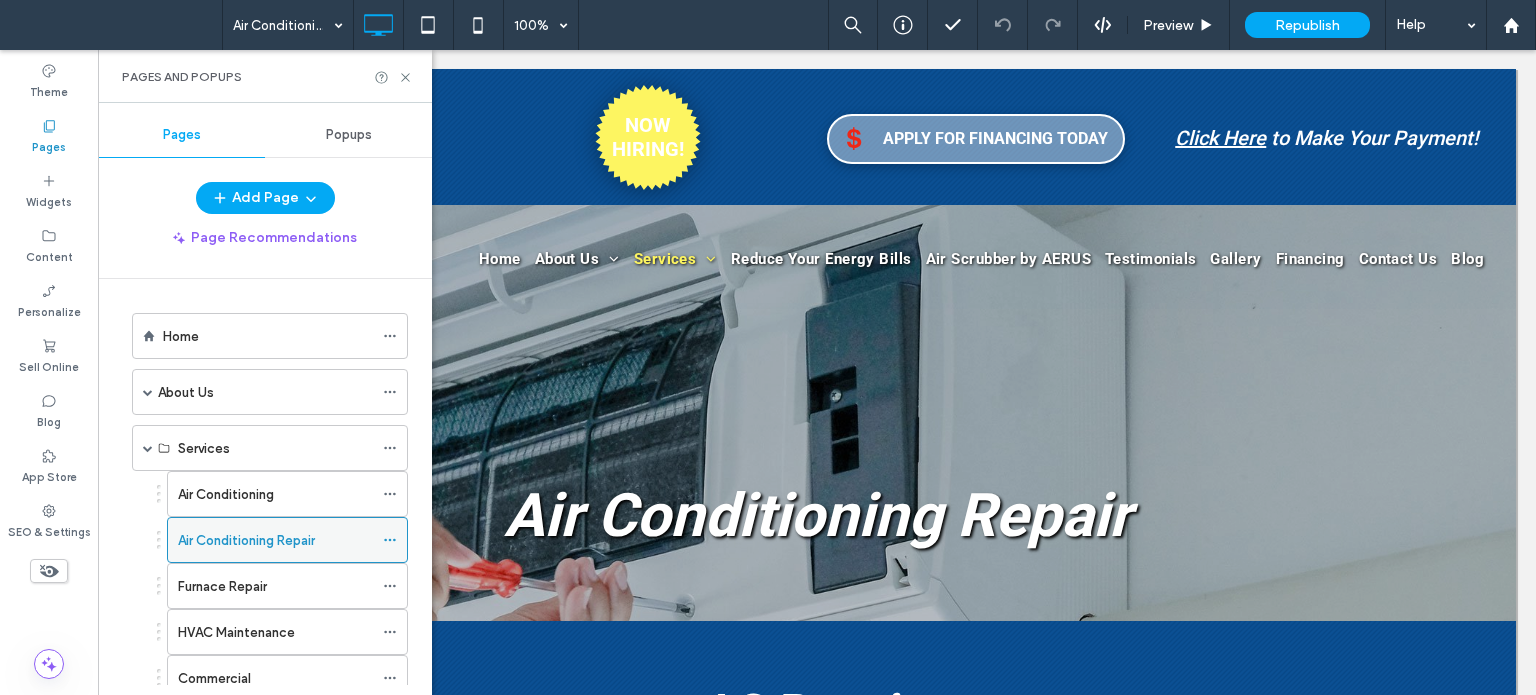 click 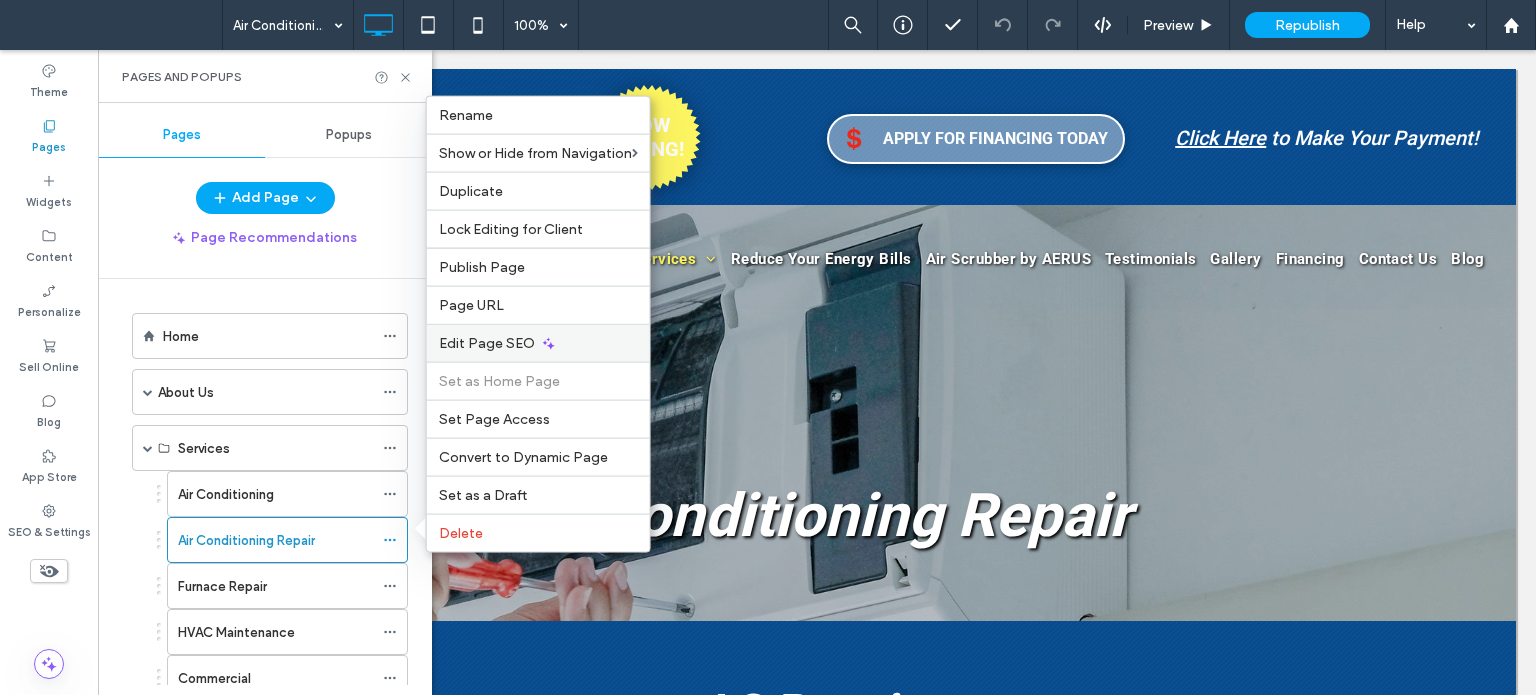 click on "Edit Page SEO" at bounding box center [487, 343] 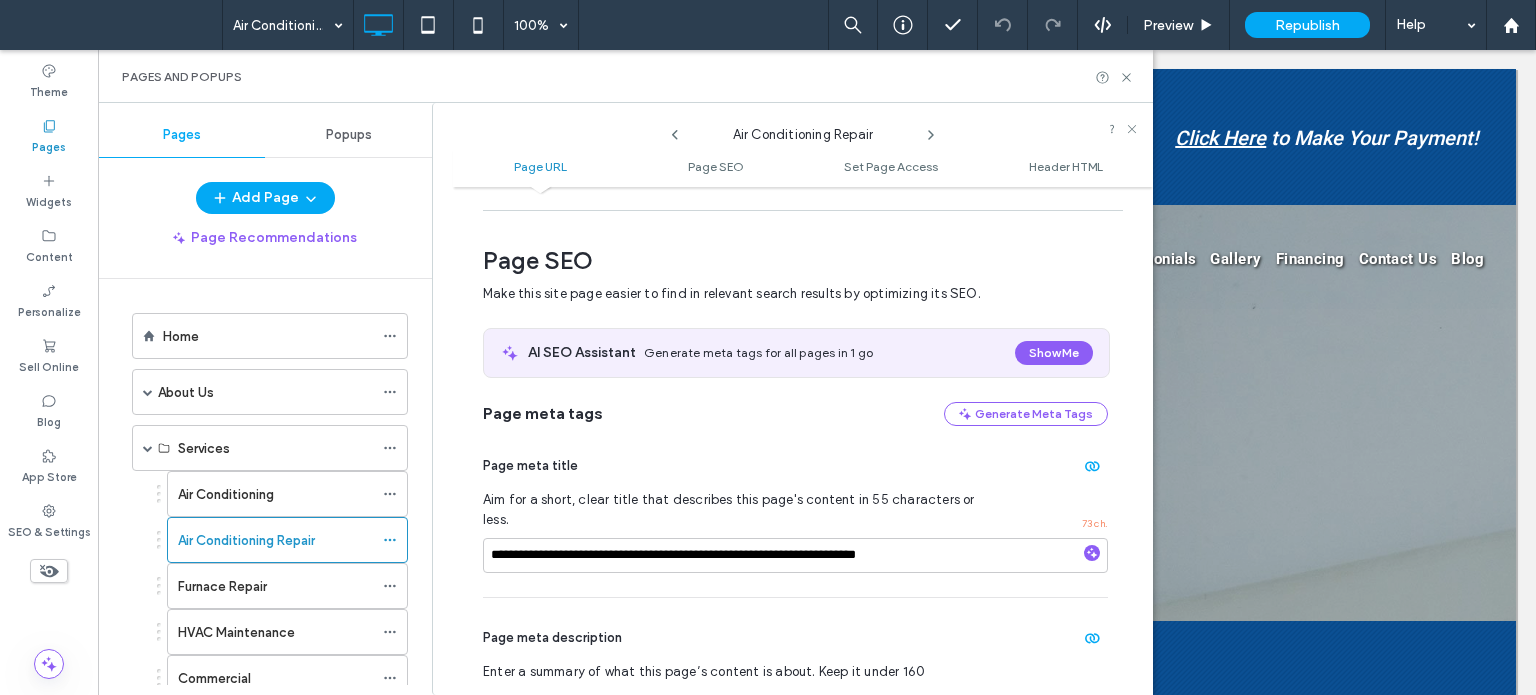 scroll, scrollTop: 274, scrollLeft: 0, axis: vertical 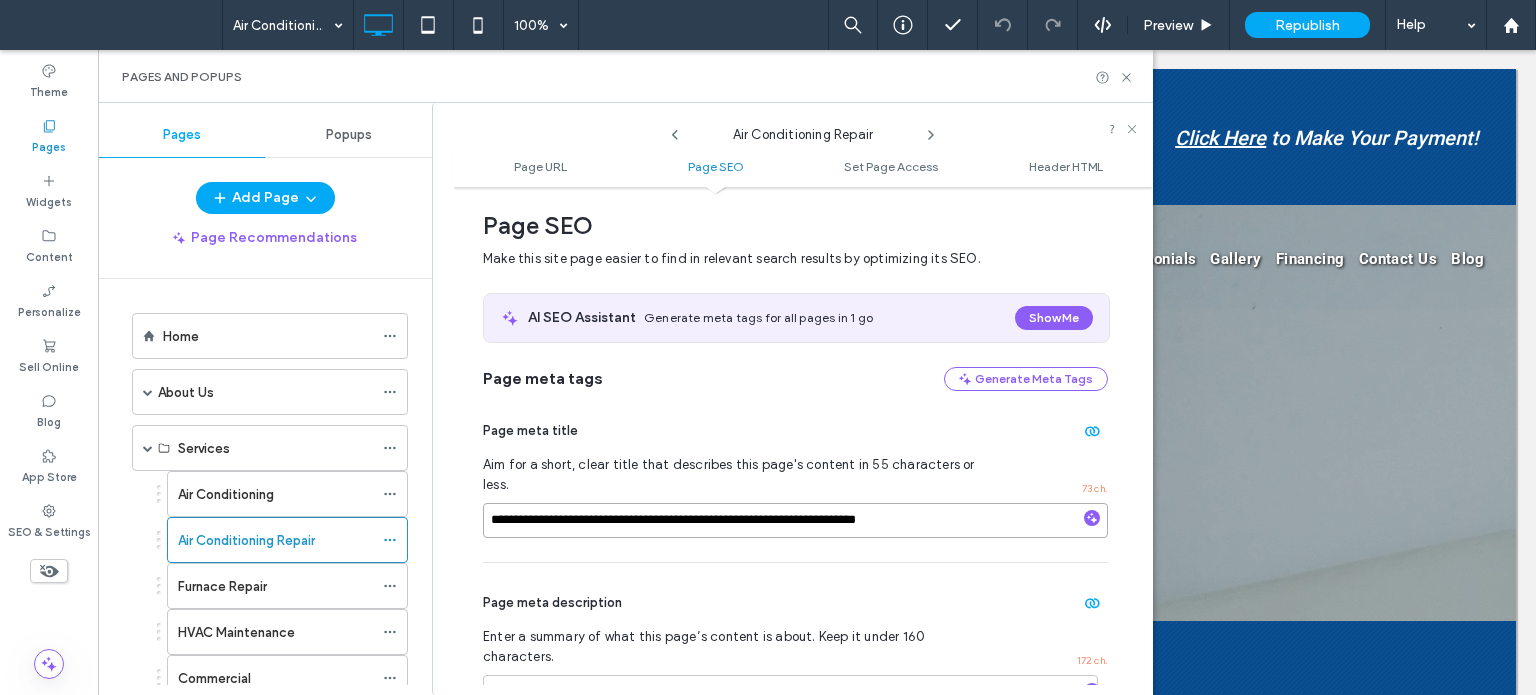 click on "**********" at bounding box center [795, 520] 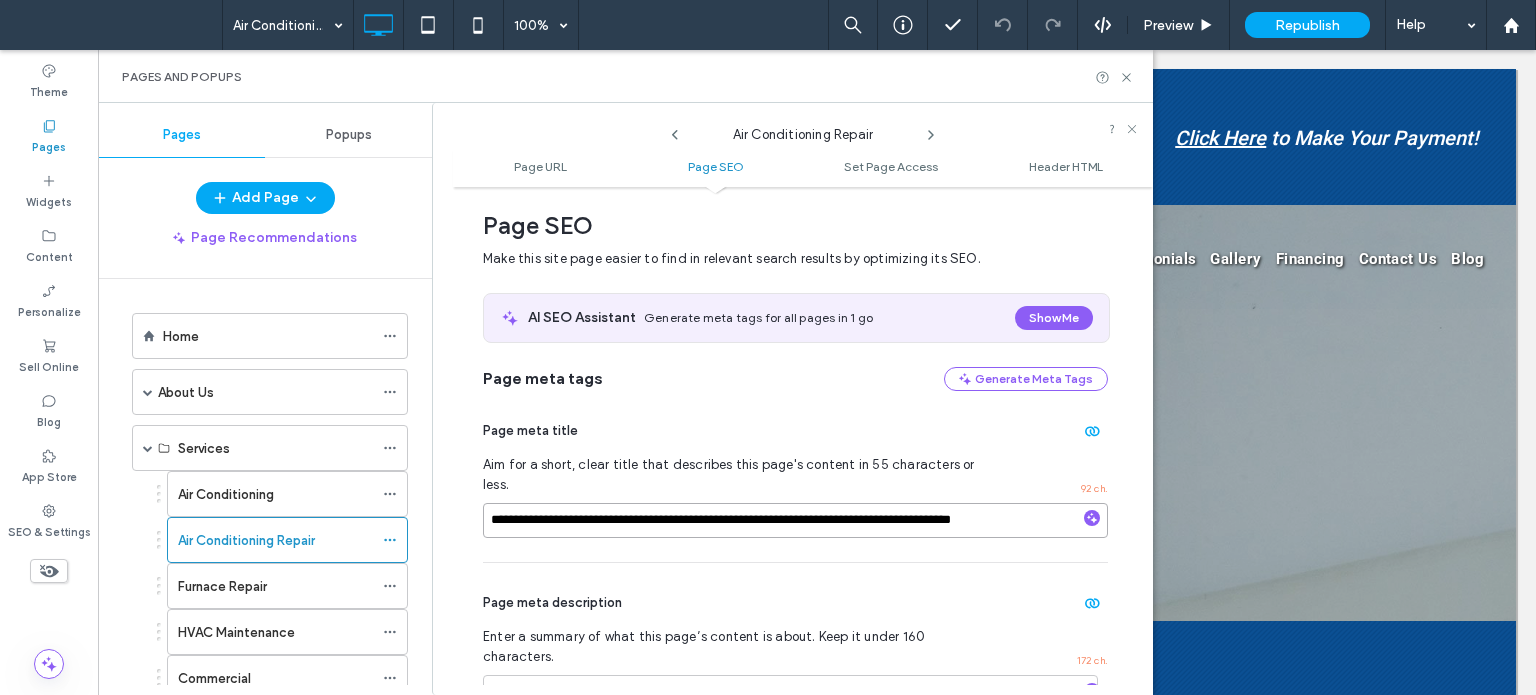 drag, startPoint x: 780, startPoint y: 495, endPoint x: 1088, endPoint y: 528, distance: 309.76282 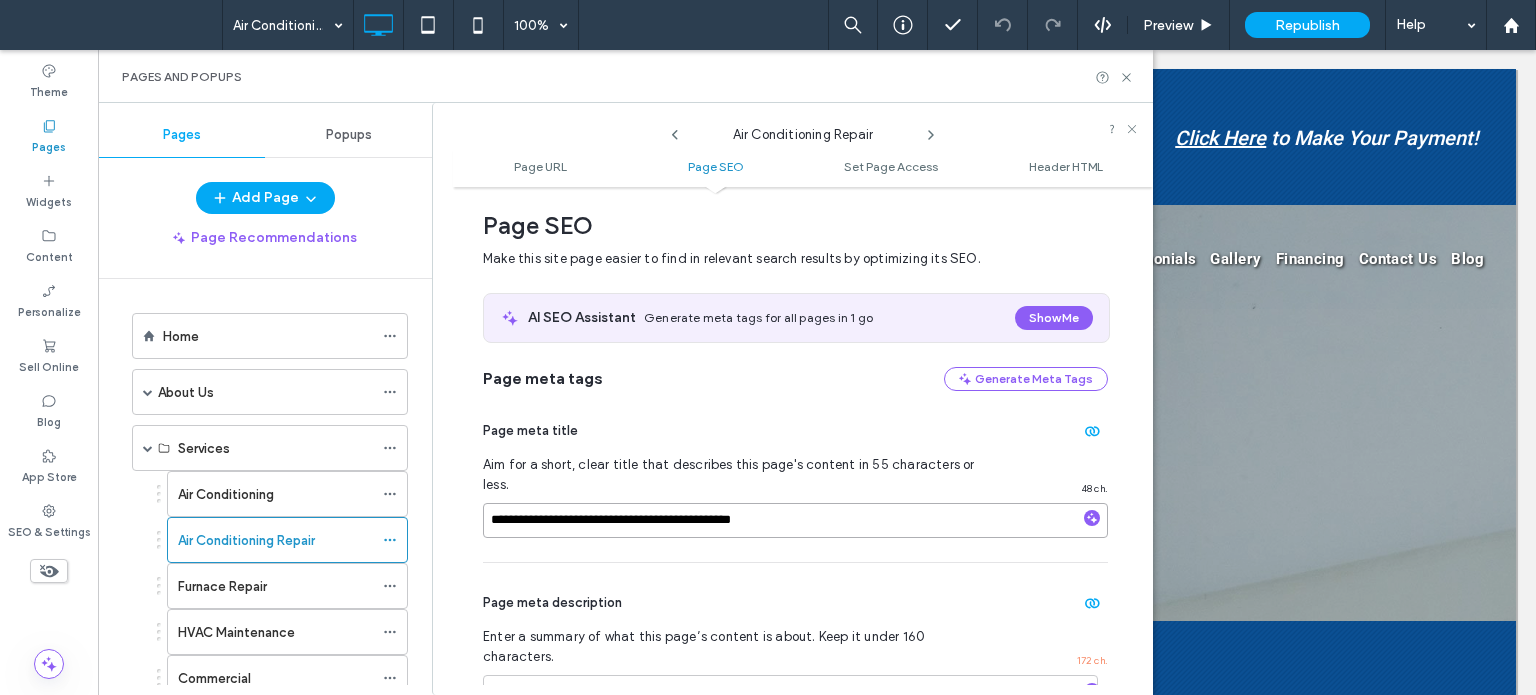type on "**********" 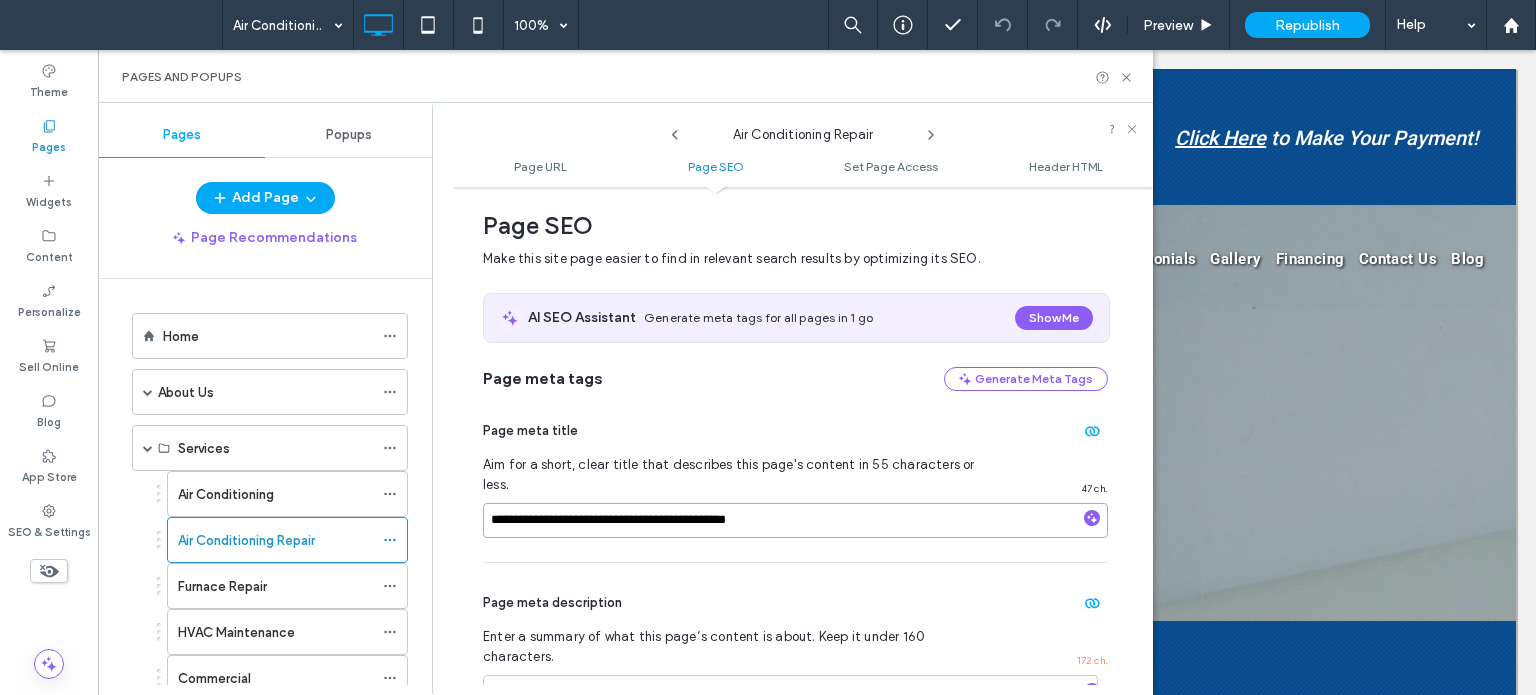 scroll, scrollTop: 374, scrollLeft: 0, axis: vertical 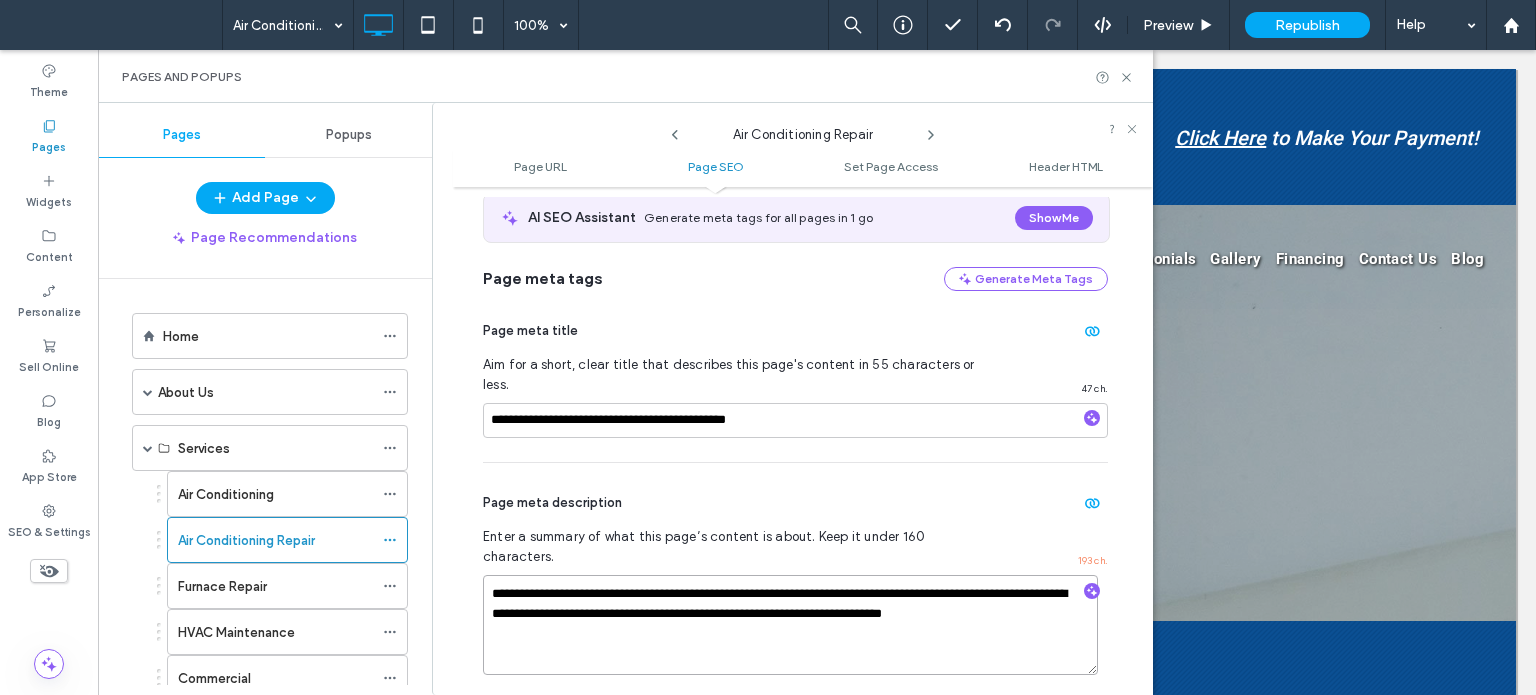 click on "**********" at bounding box center (790, 625) 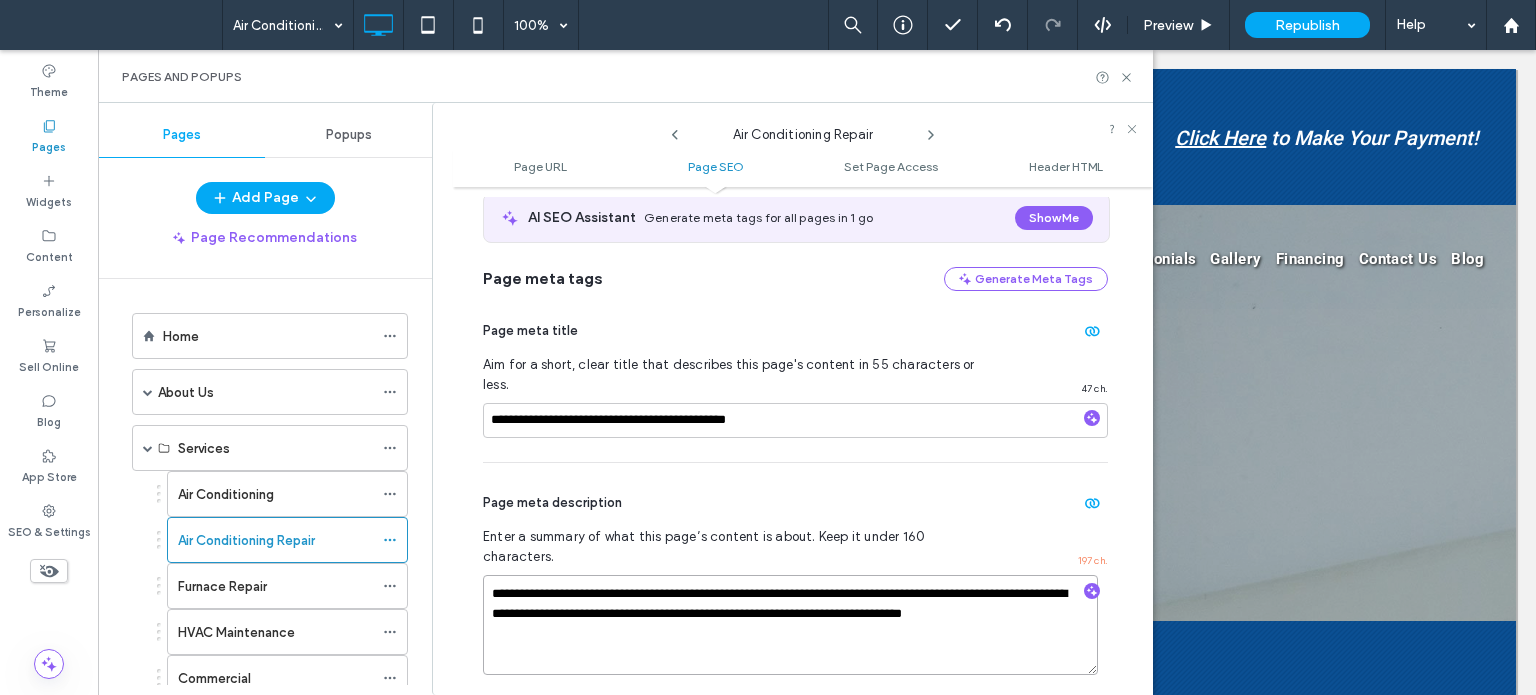 click on "**********" at bounding box center [790, 625] 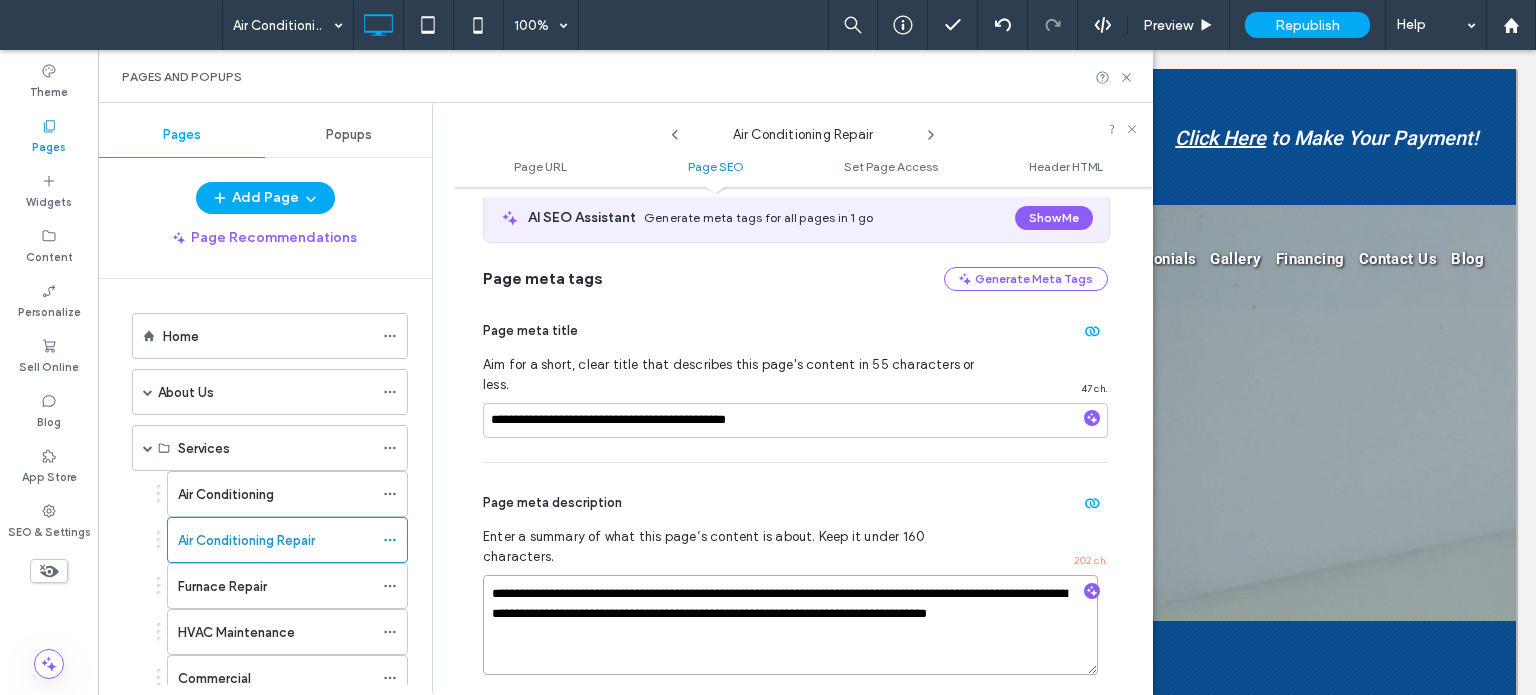 drag, startPoint x: 896, startPoint y: 598, endPoint x: 924, endPoint y: 572, distance: 38.209946 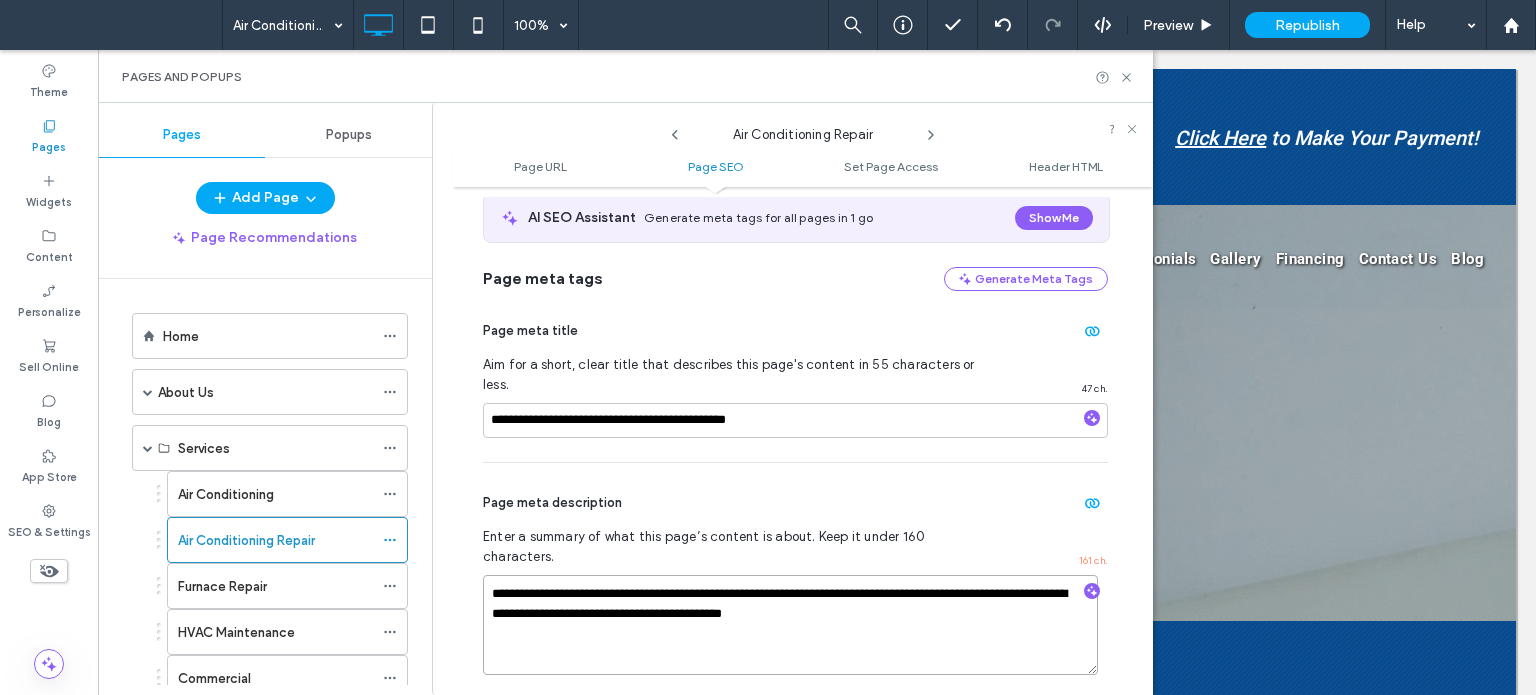 type on "**********" 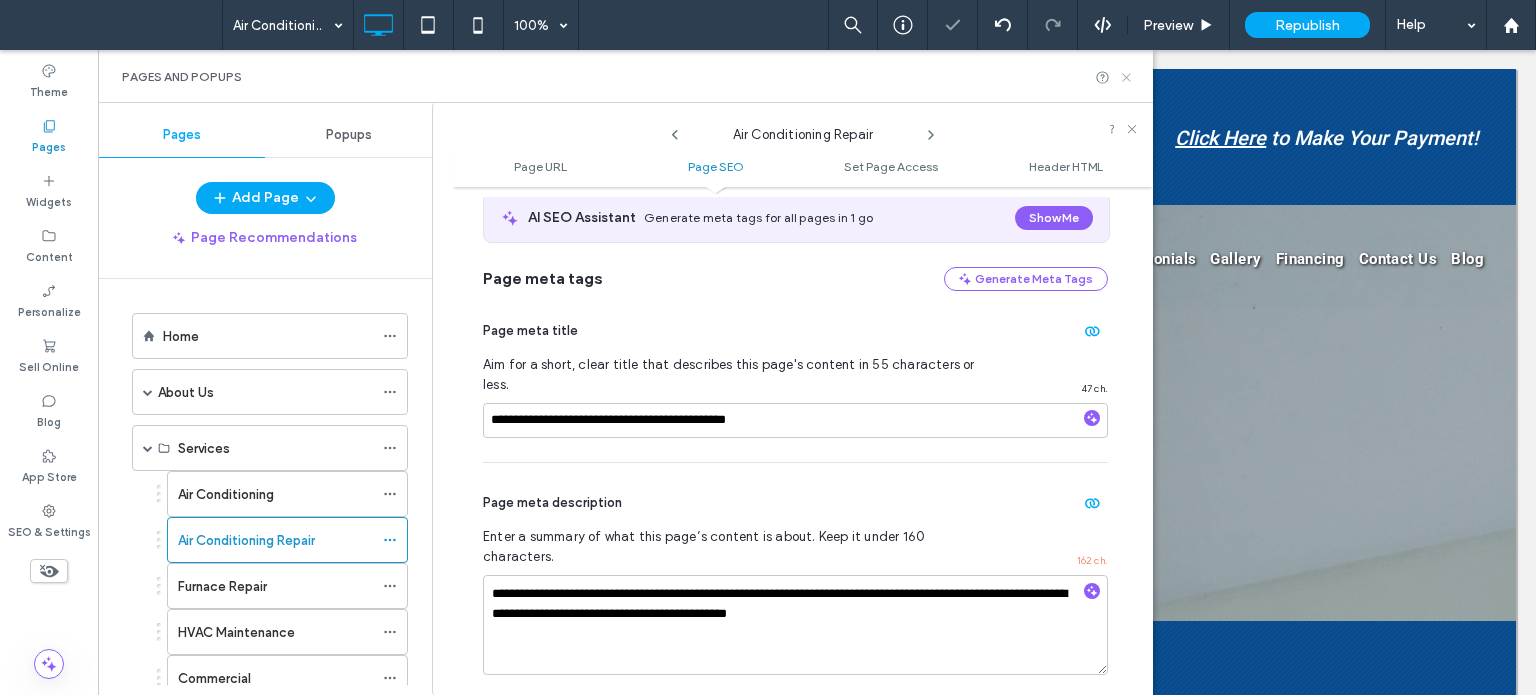 click 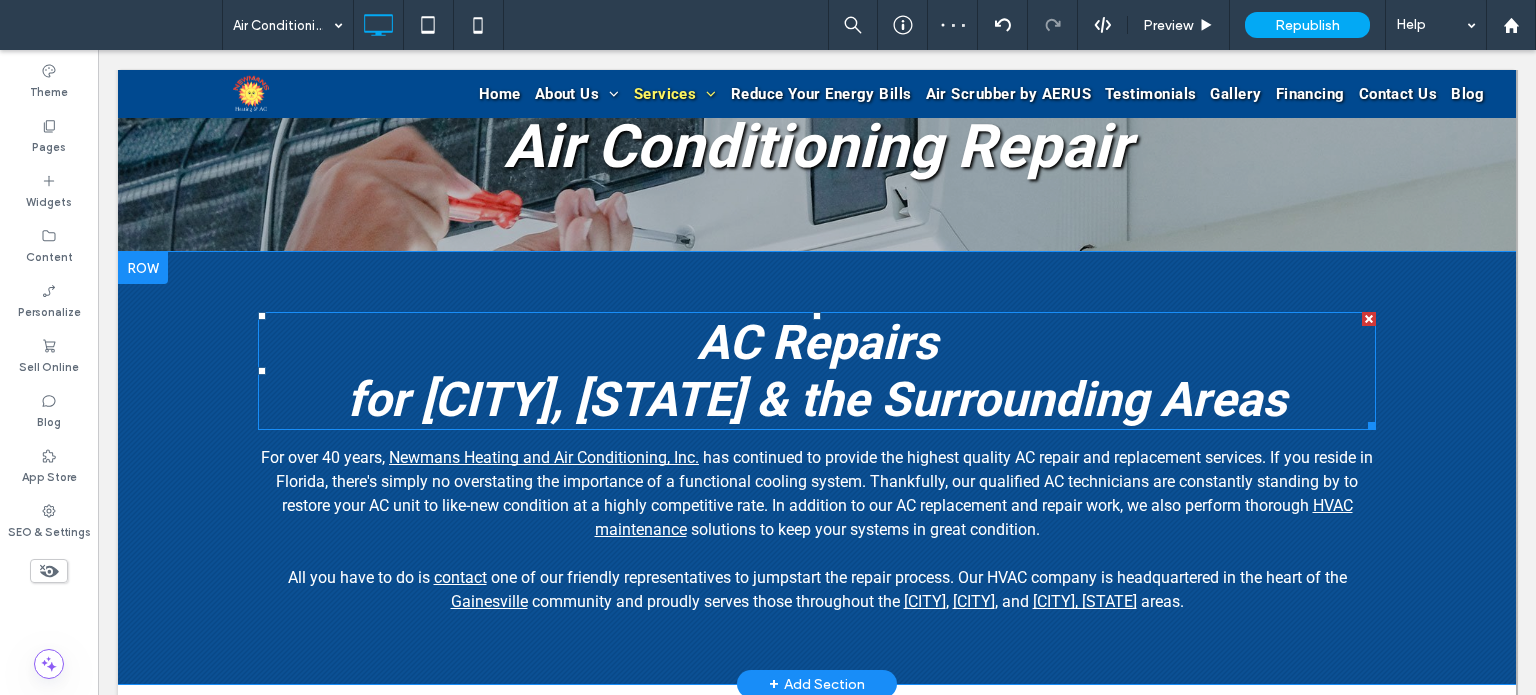 scroll, scrollTop: 400, scrollLeft: 0, axis: vertical 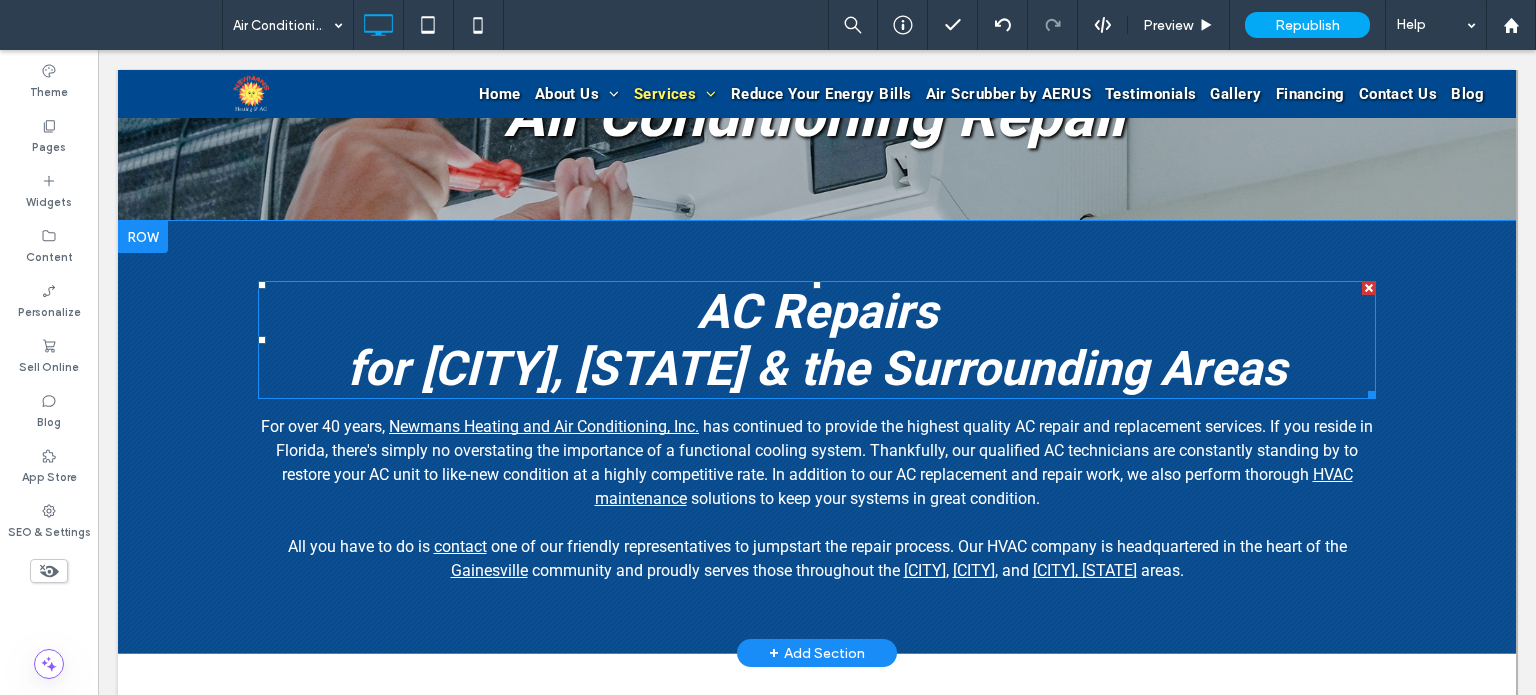 click on "AC Repairs for [CITY], [STATE] & the Surrounding Areas" at bounding box center [817, 340] 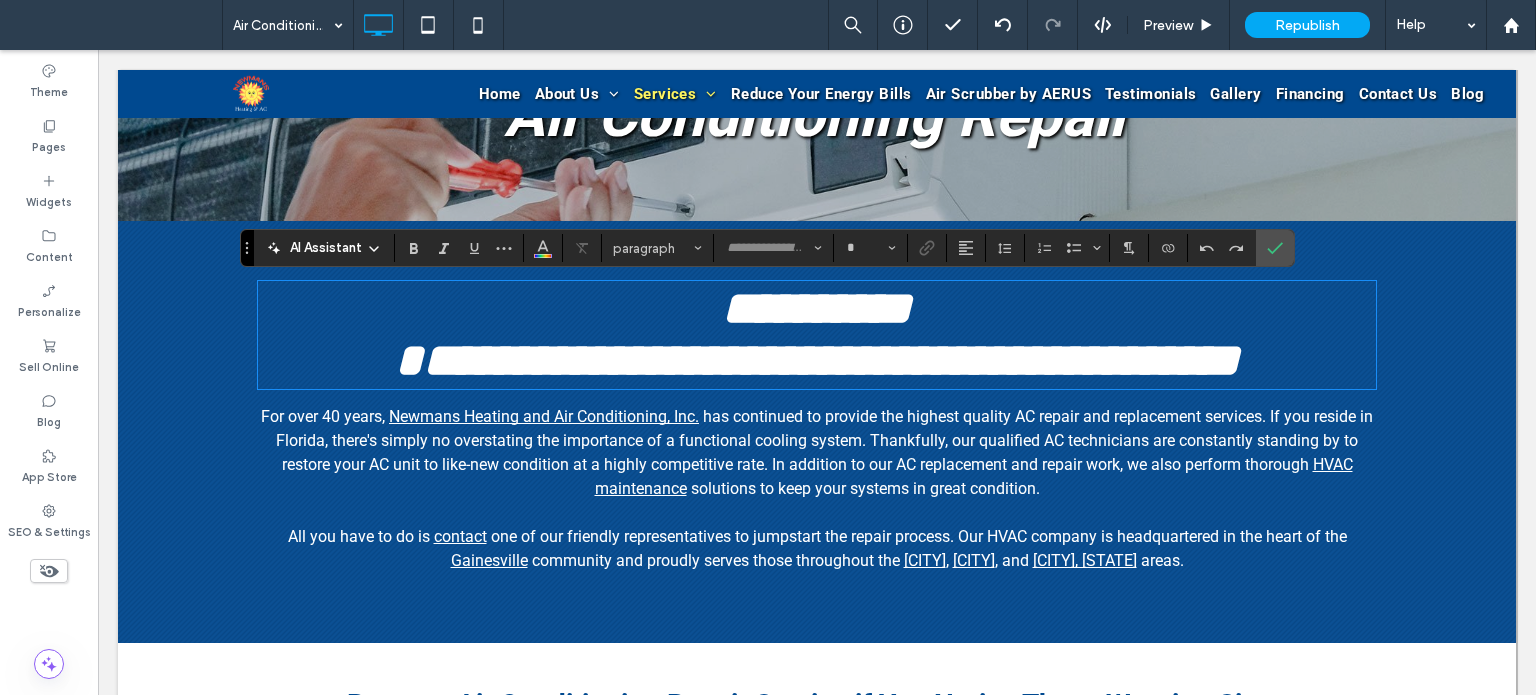 type on "******" 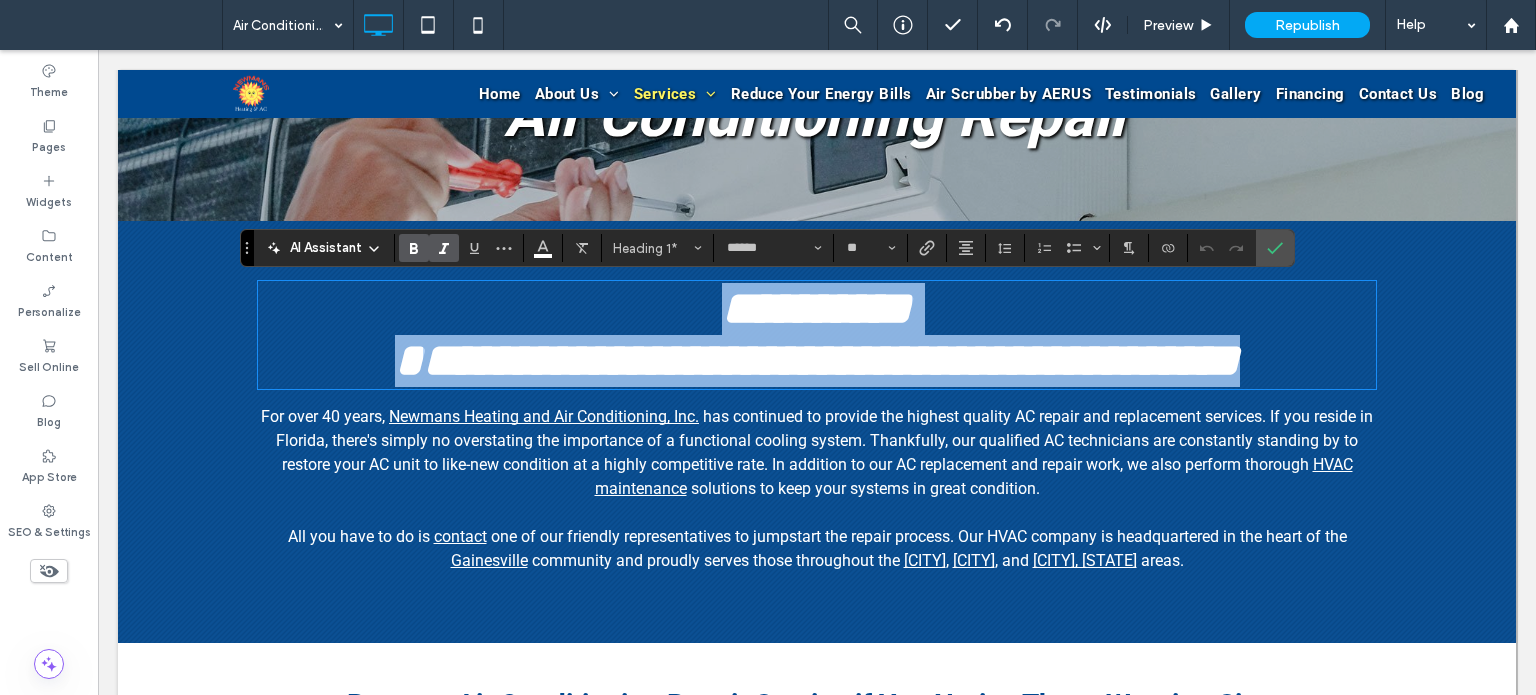 click on "**********" at bounding box center [817, 334] 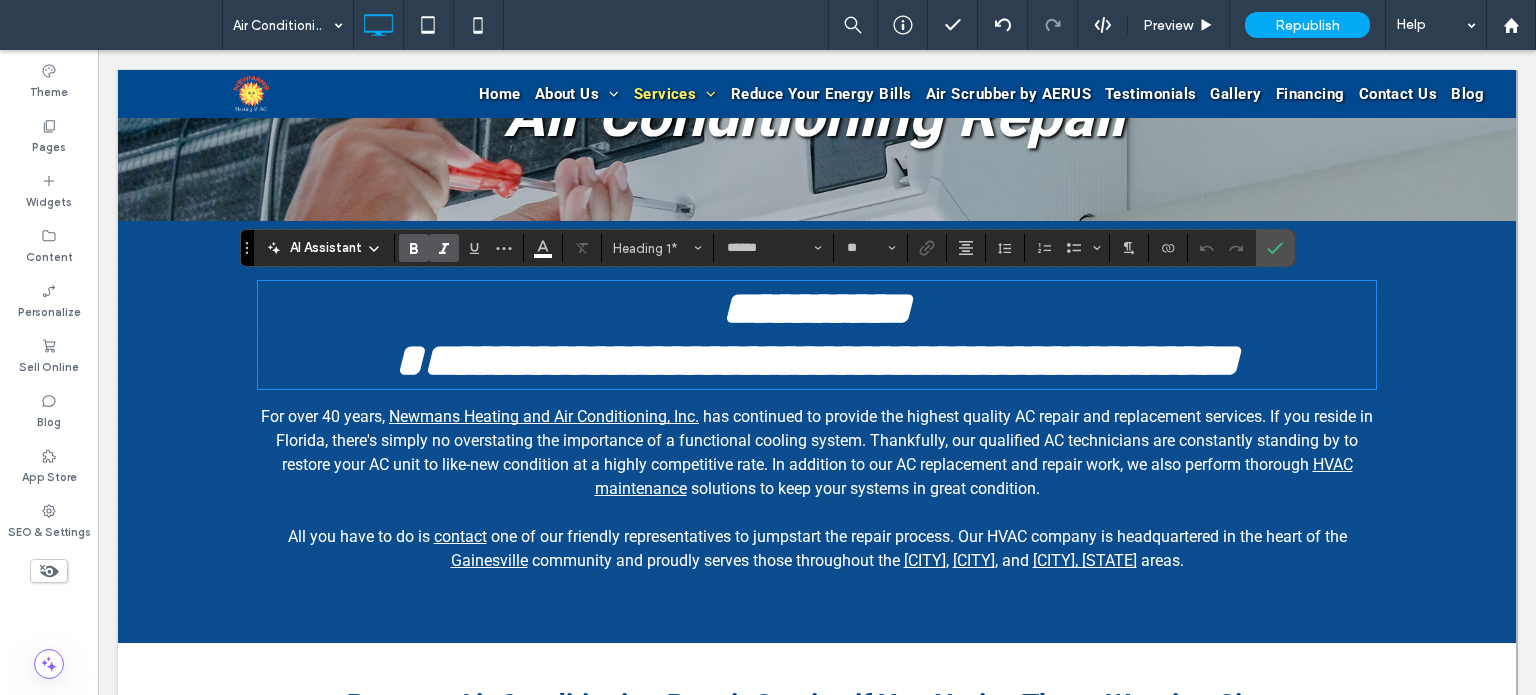 type 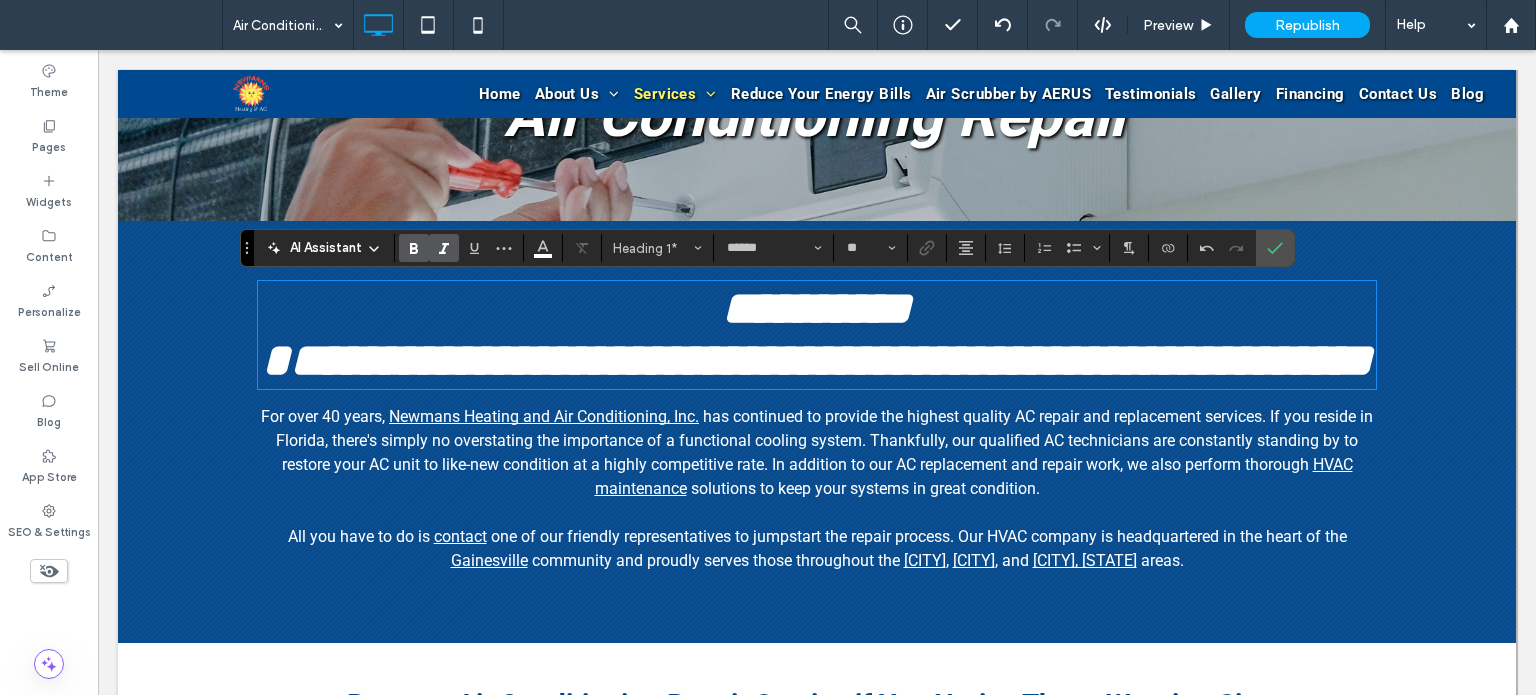 click on "**********" at bounding box center (817, 334) 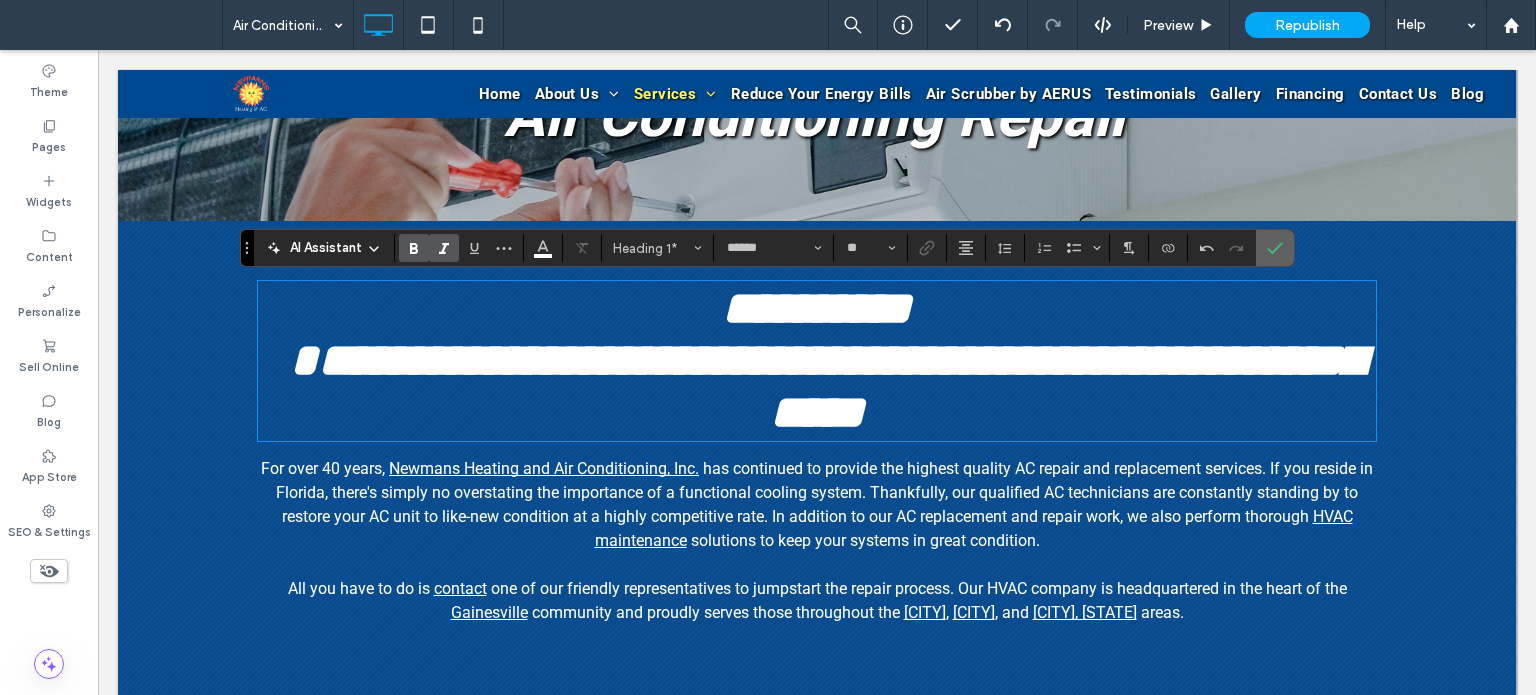 click at bounding box center (1275, 248) 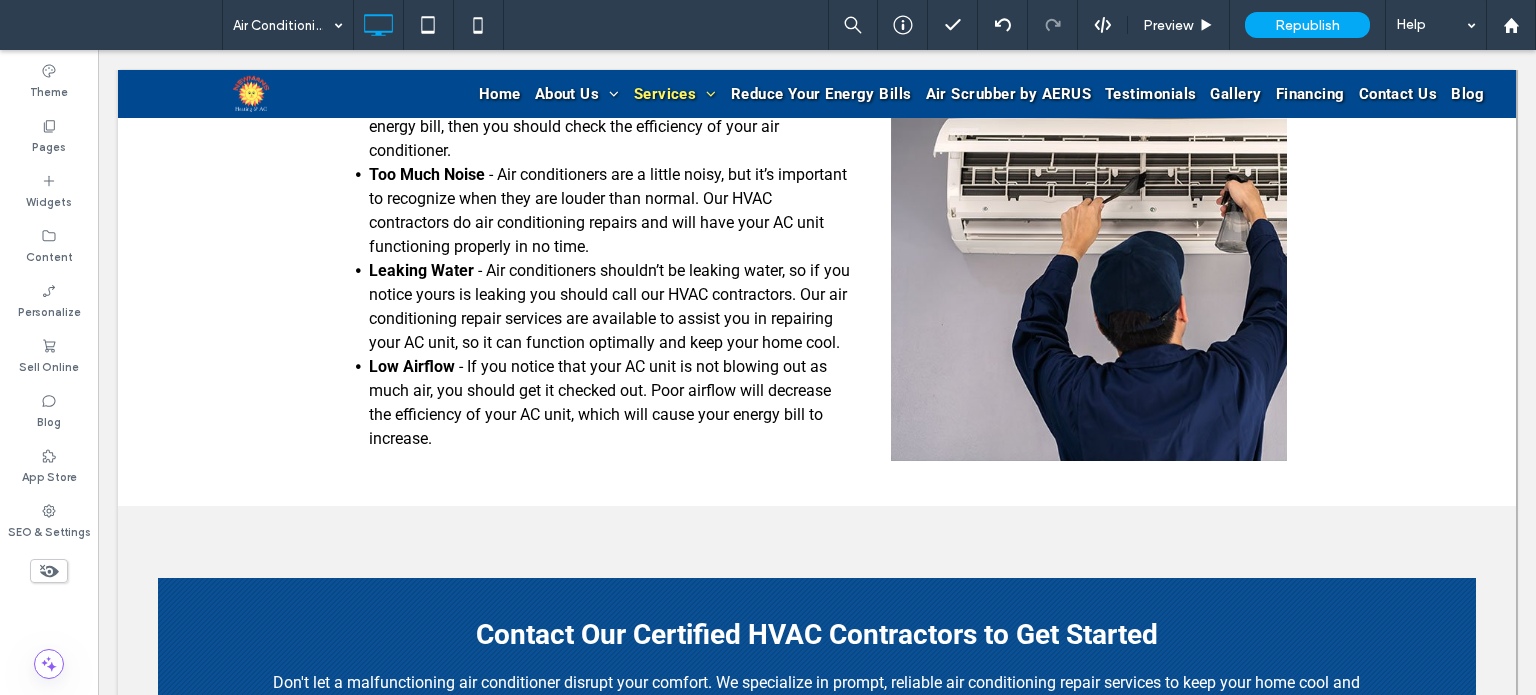 scroll, scrollTop: 1500, scrollLeft: 0, axis: vertical 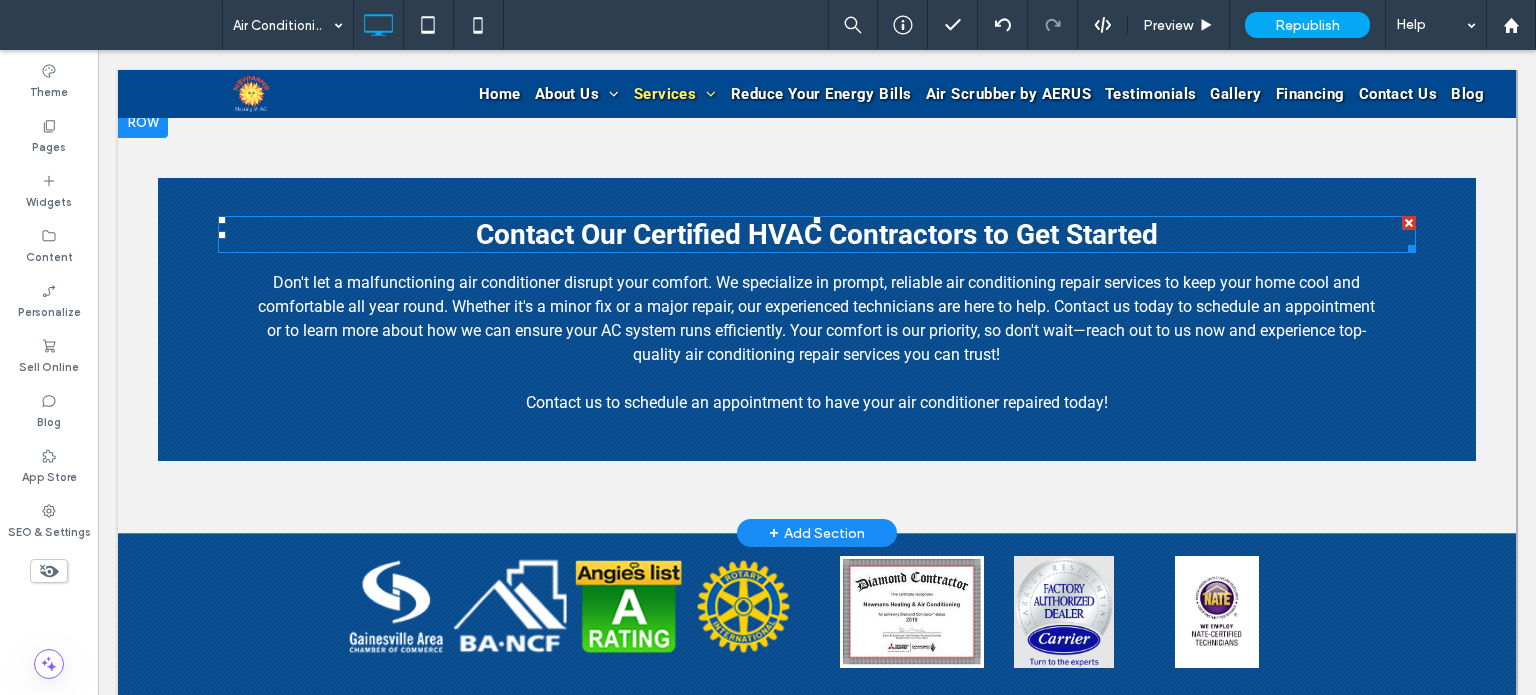 click on "Contact Our Certified HVAC Contractors to Get Started" at bounding box center [817, 234] 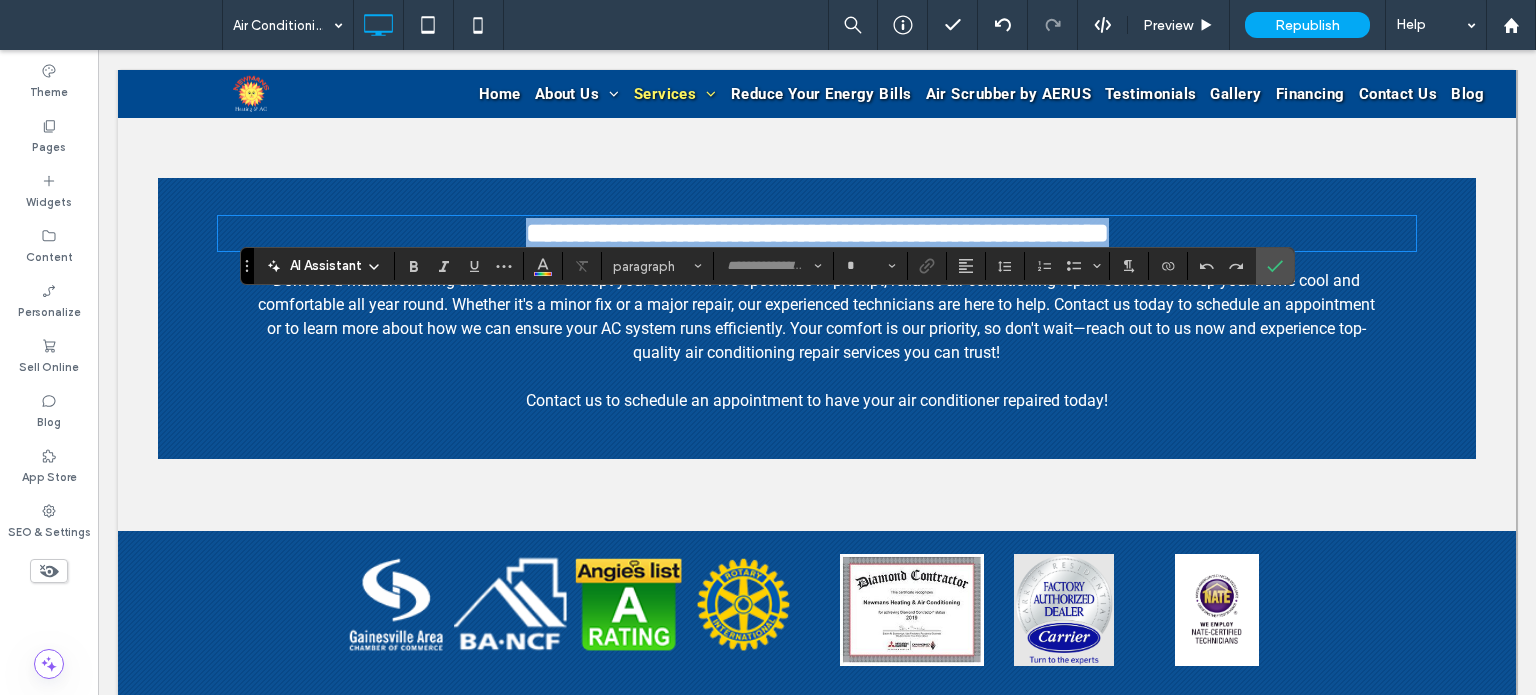 type on "******" 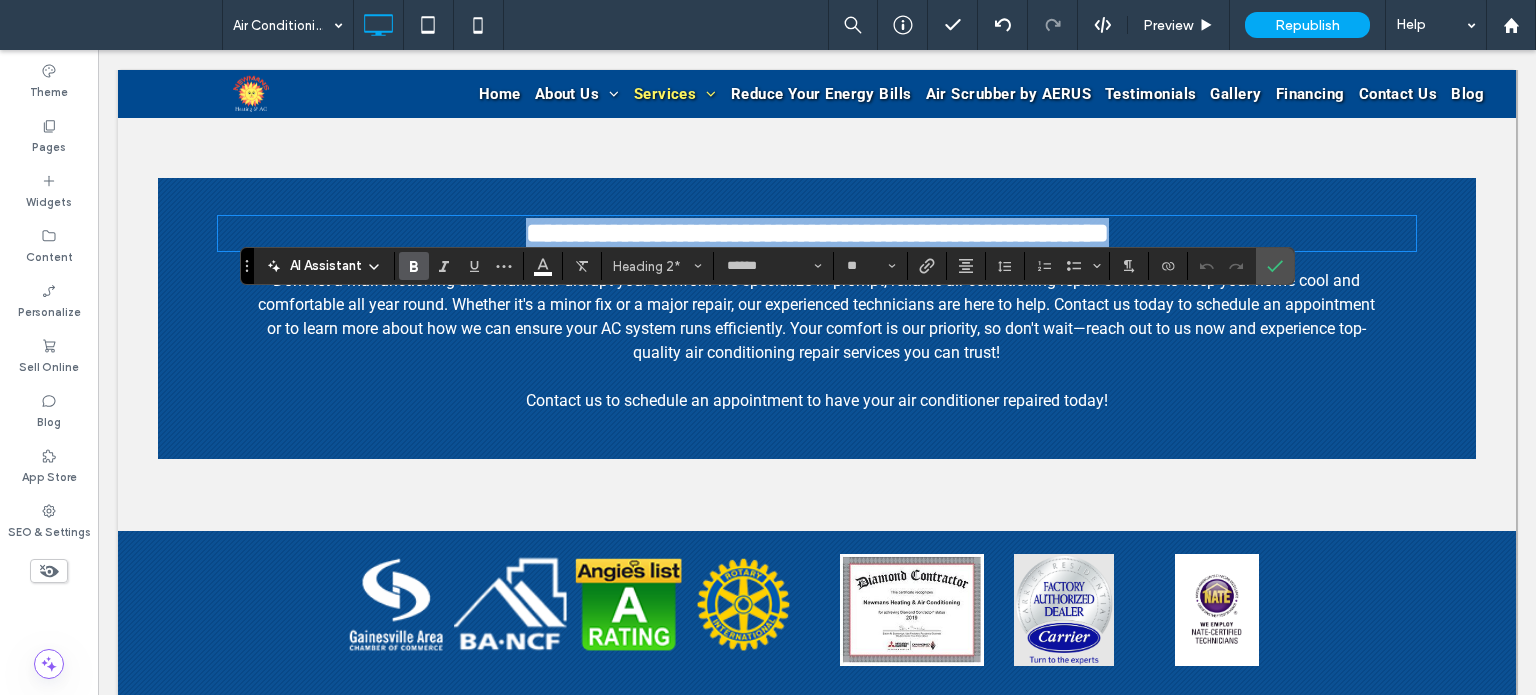 click on "**********" at bounding box center [817, 233] 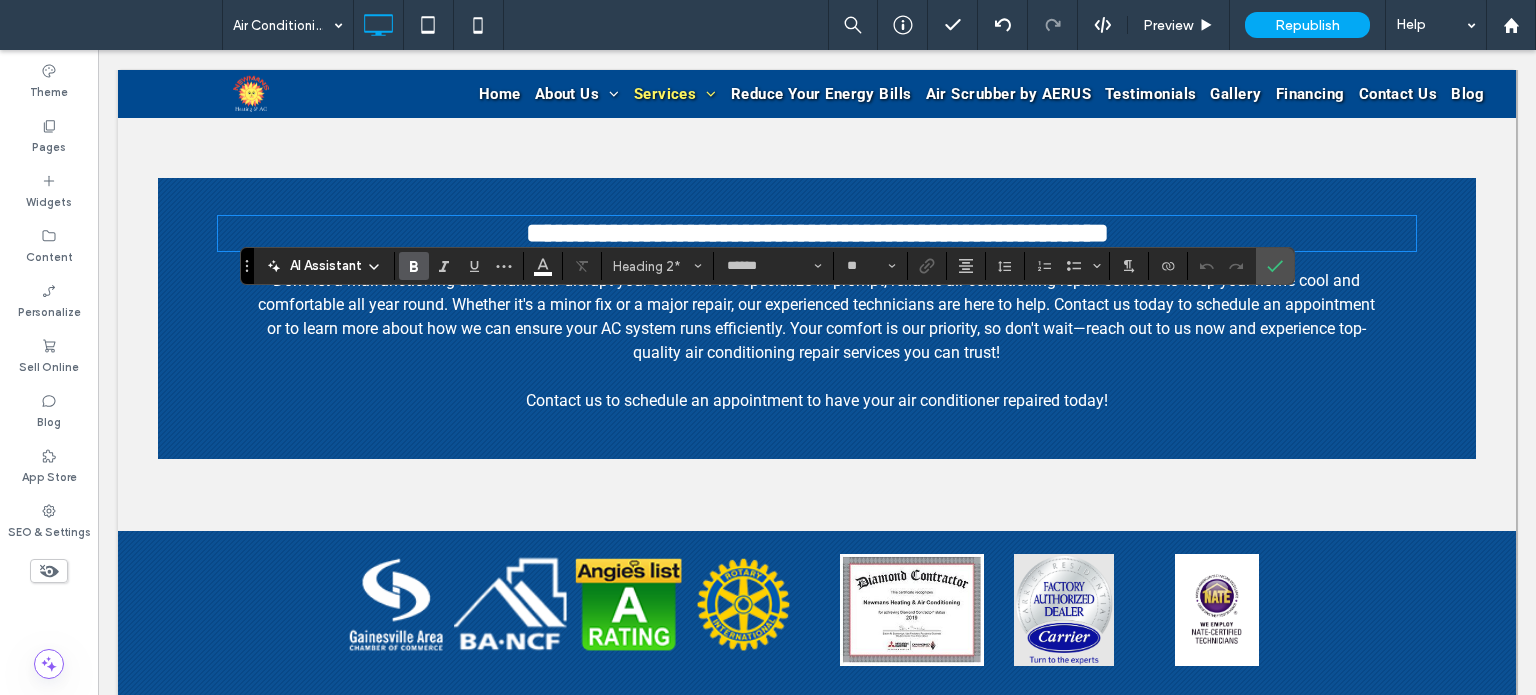 click on "**********" at bounding box center (817, 233) 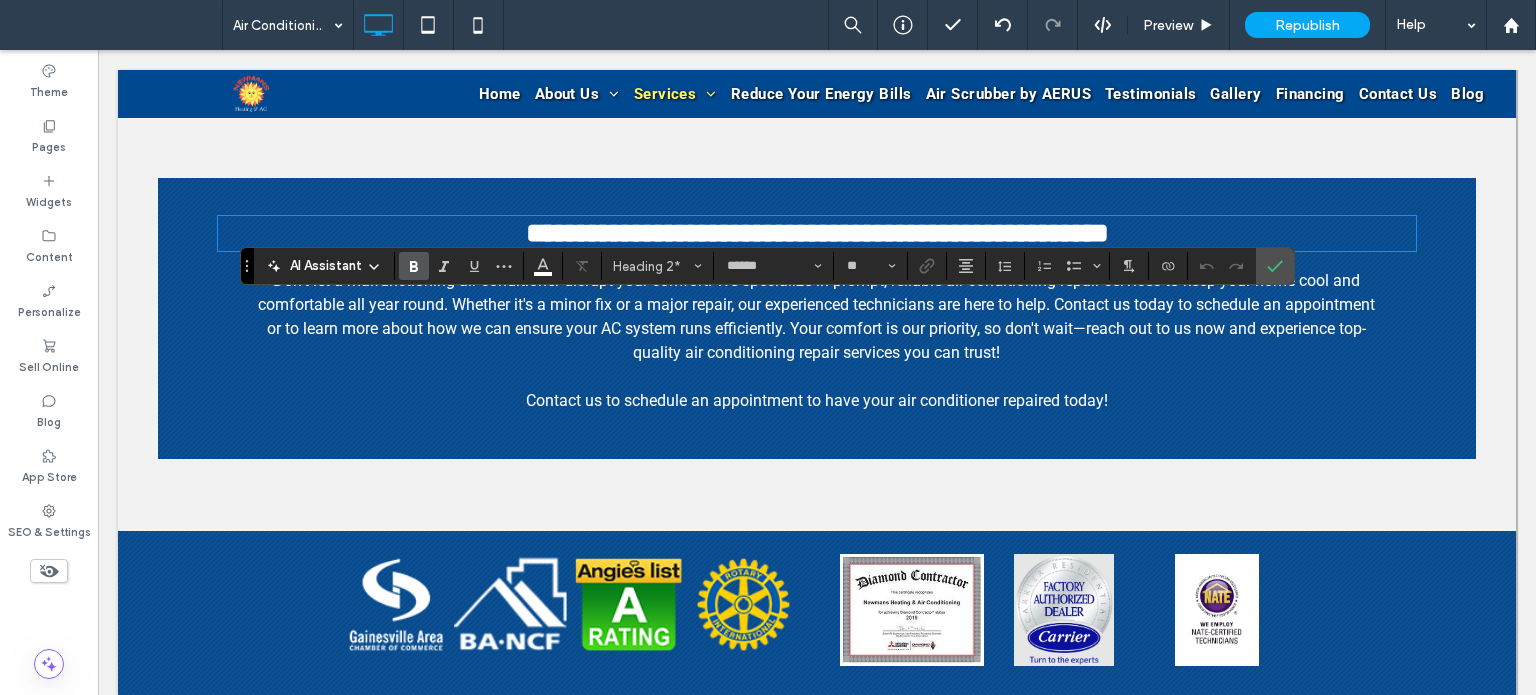 type 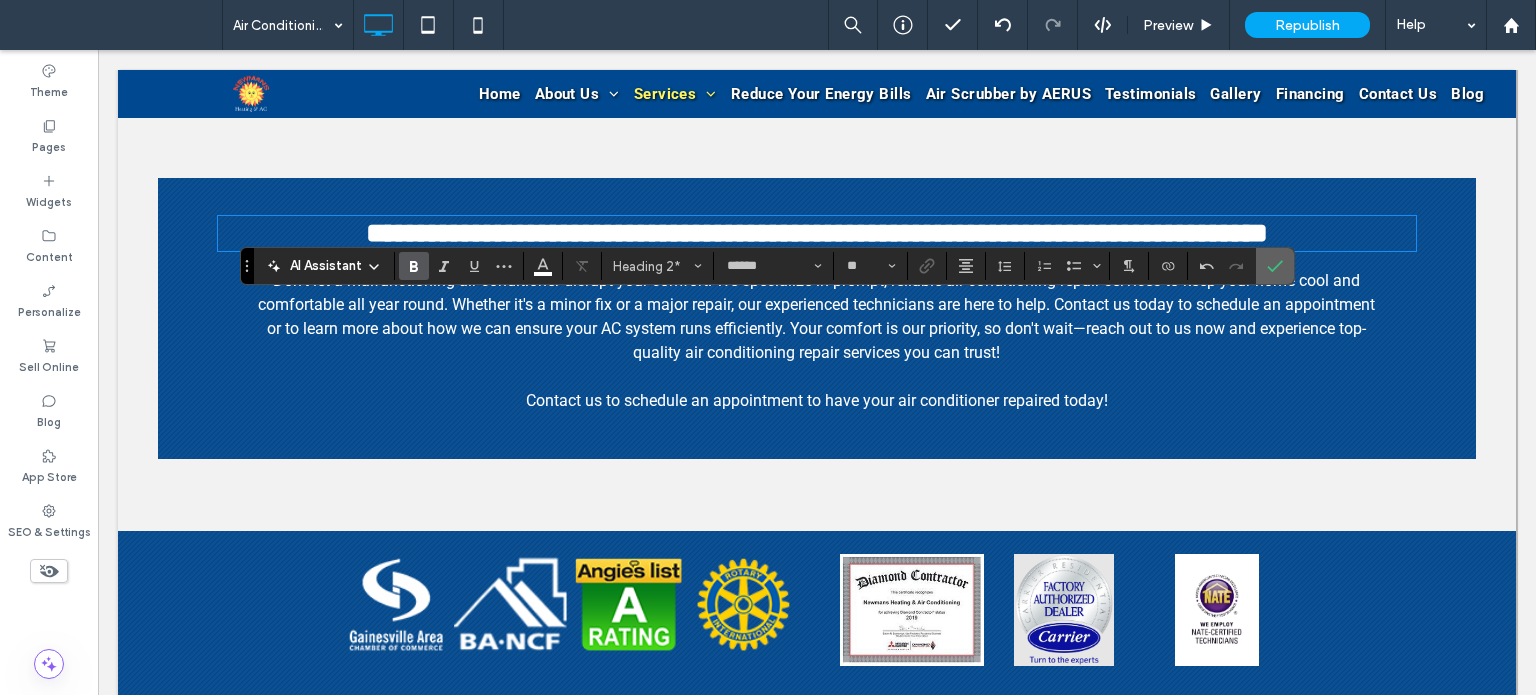 click 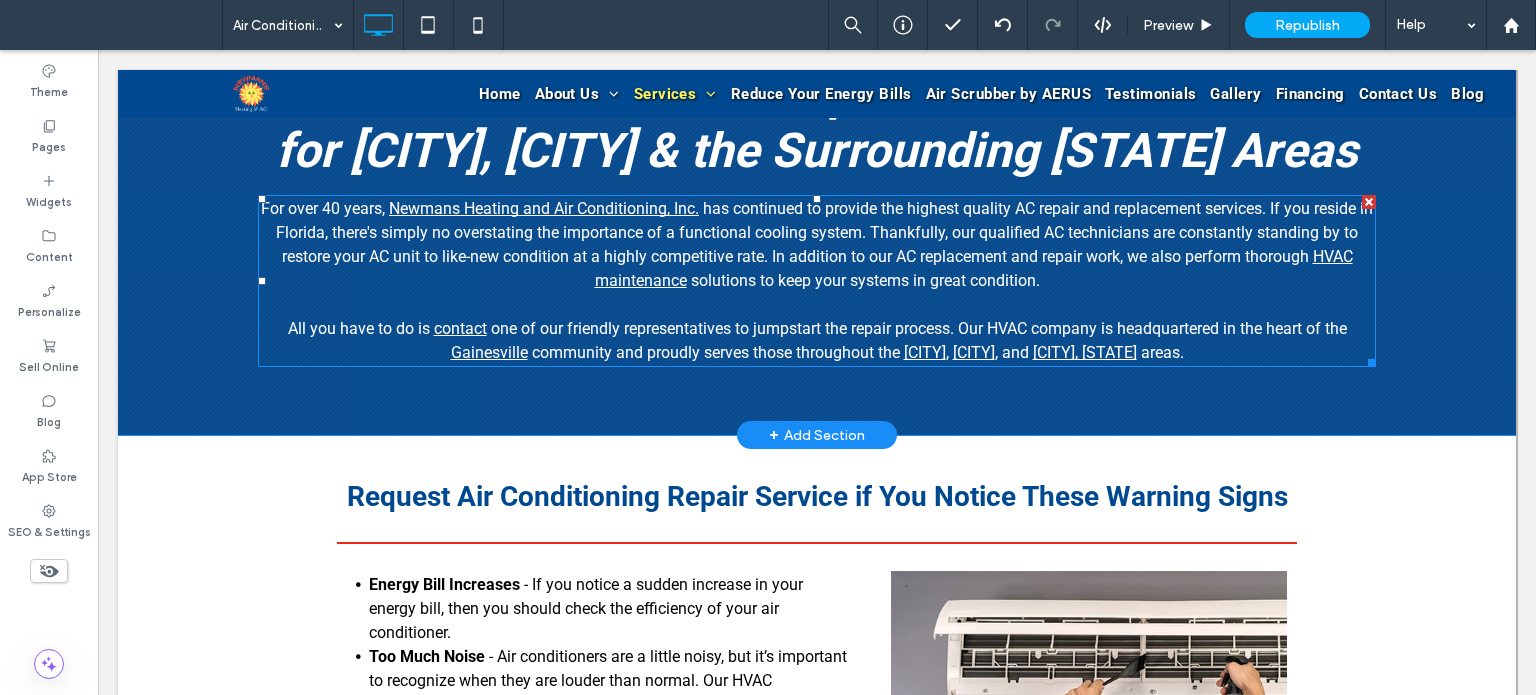 scroll, scrollTop: 700, scrollLeft: 0, axis: vertical 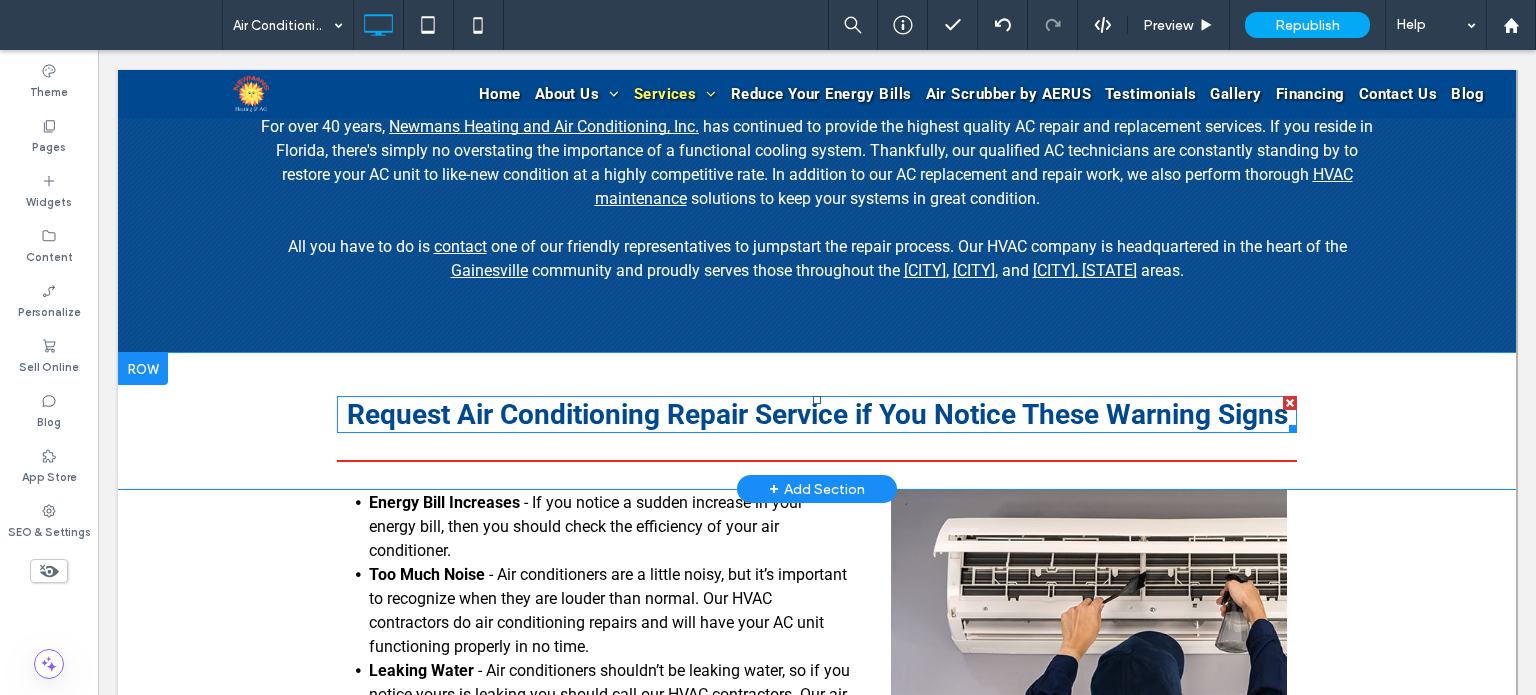 click on "Request Air Conditioning Repair Service if You Notice These Warning Signs" at bounding box center [817, 414] 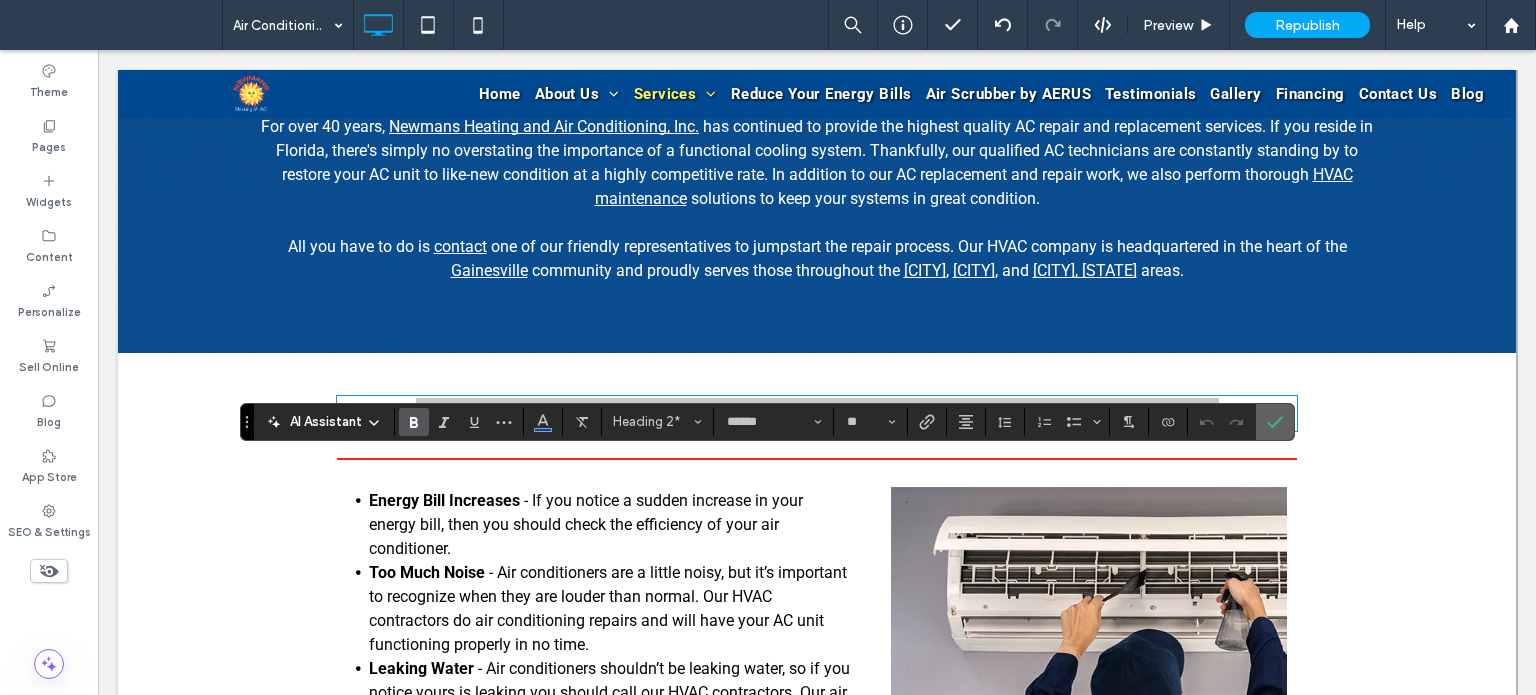 drag, startPoint x: 1269, startPoint y: 427, endPoint x: 912, endPoint y: 318, distance: 373.26935 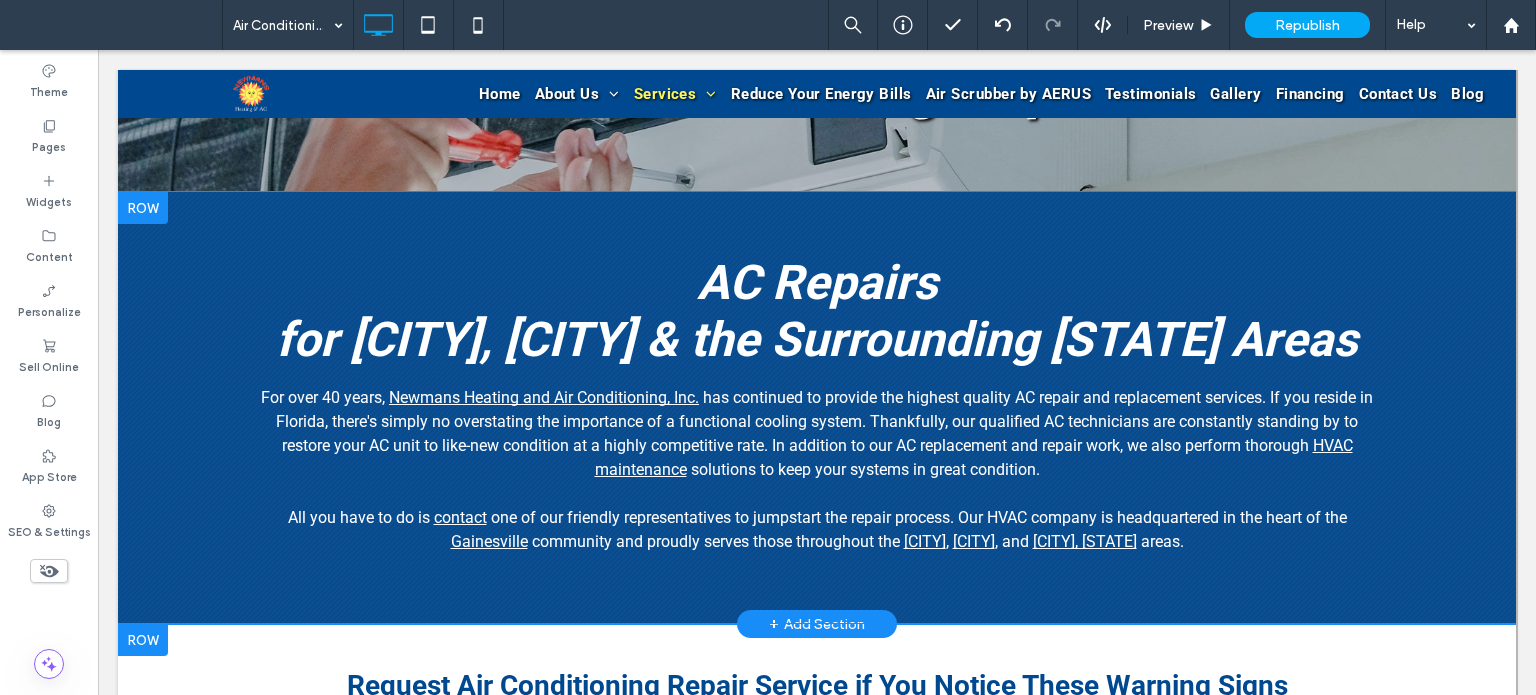 scroll, scrollTop: 300, scrollLeft: 0, axis: vertical 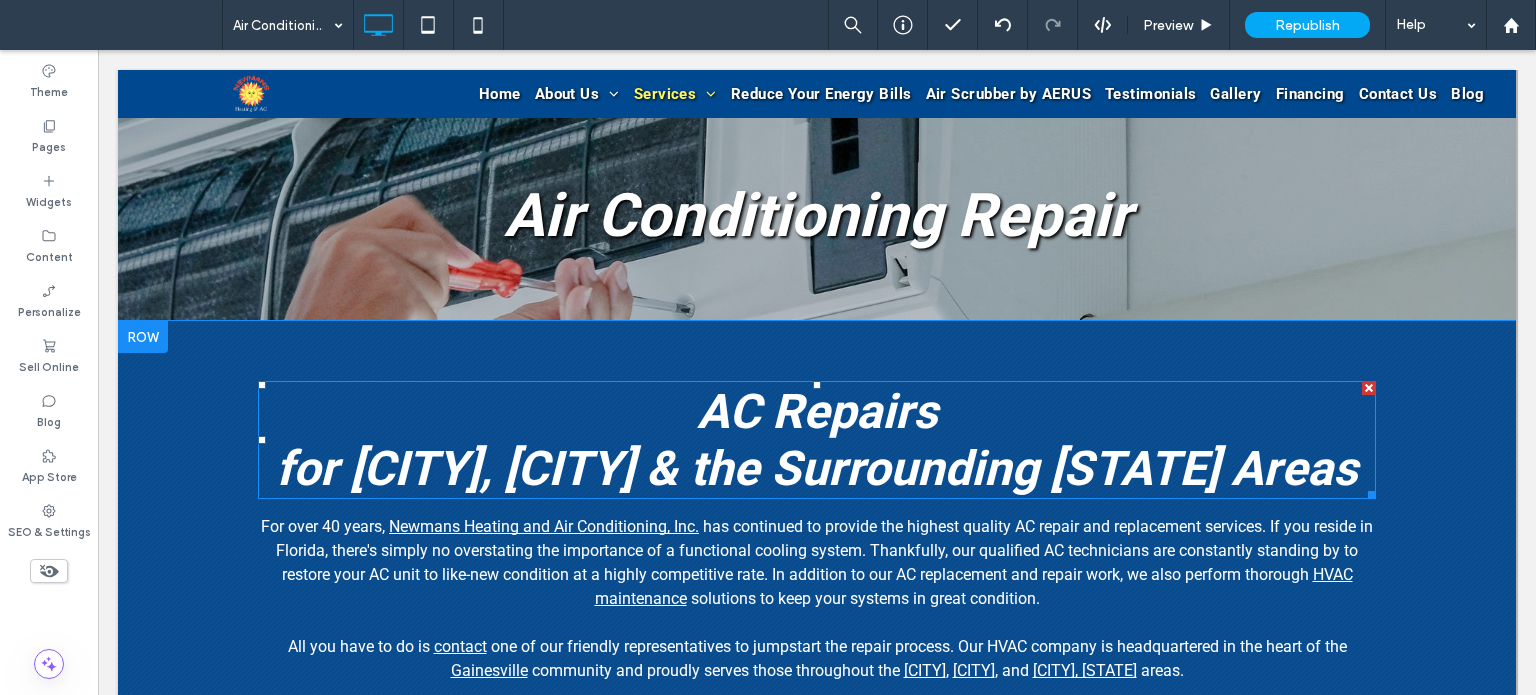 click on "AC Repairs for [CITY], [CITY] & the Surrounding [STATE] Areas" at bounding box center [817, 440] 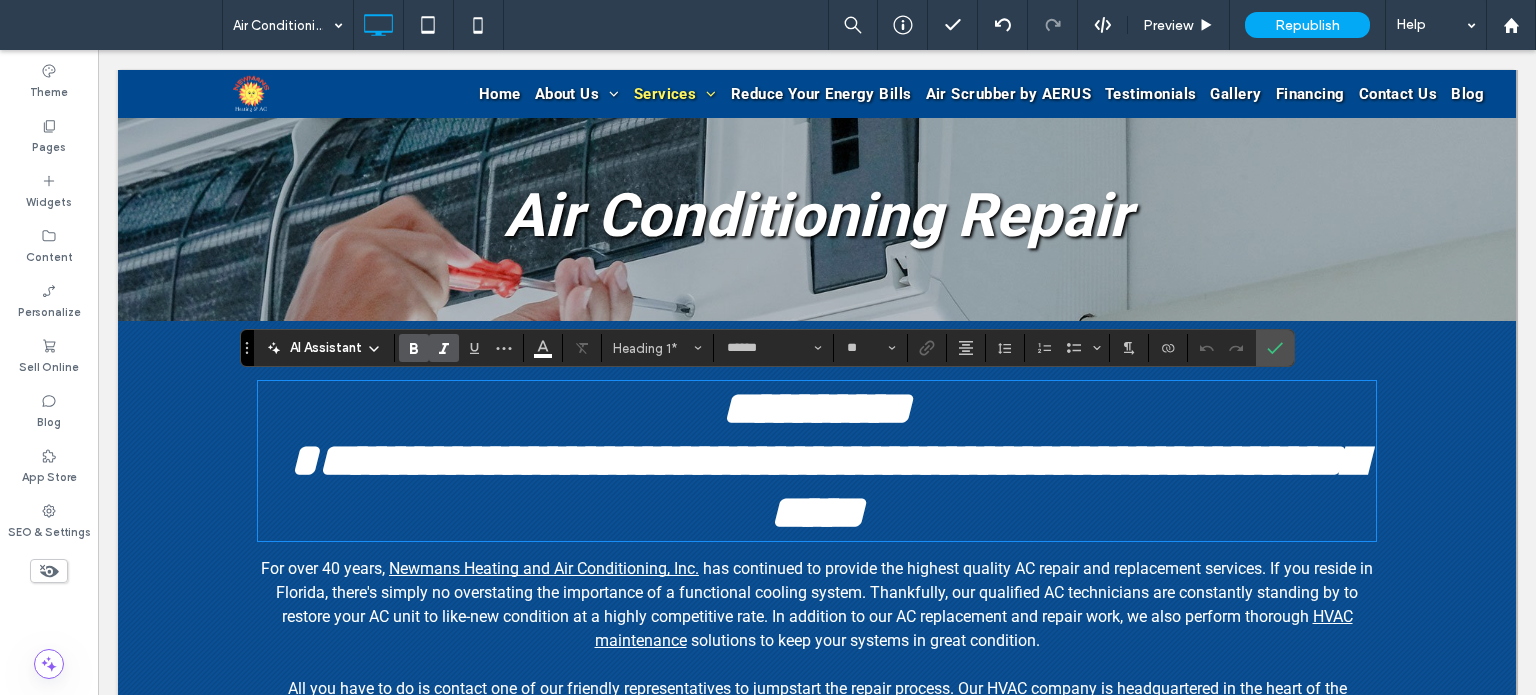click on "**********" at bounding box center (826, 460) 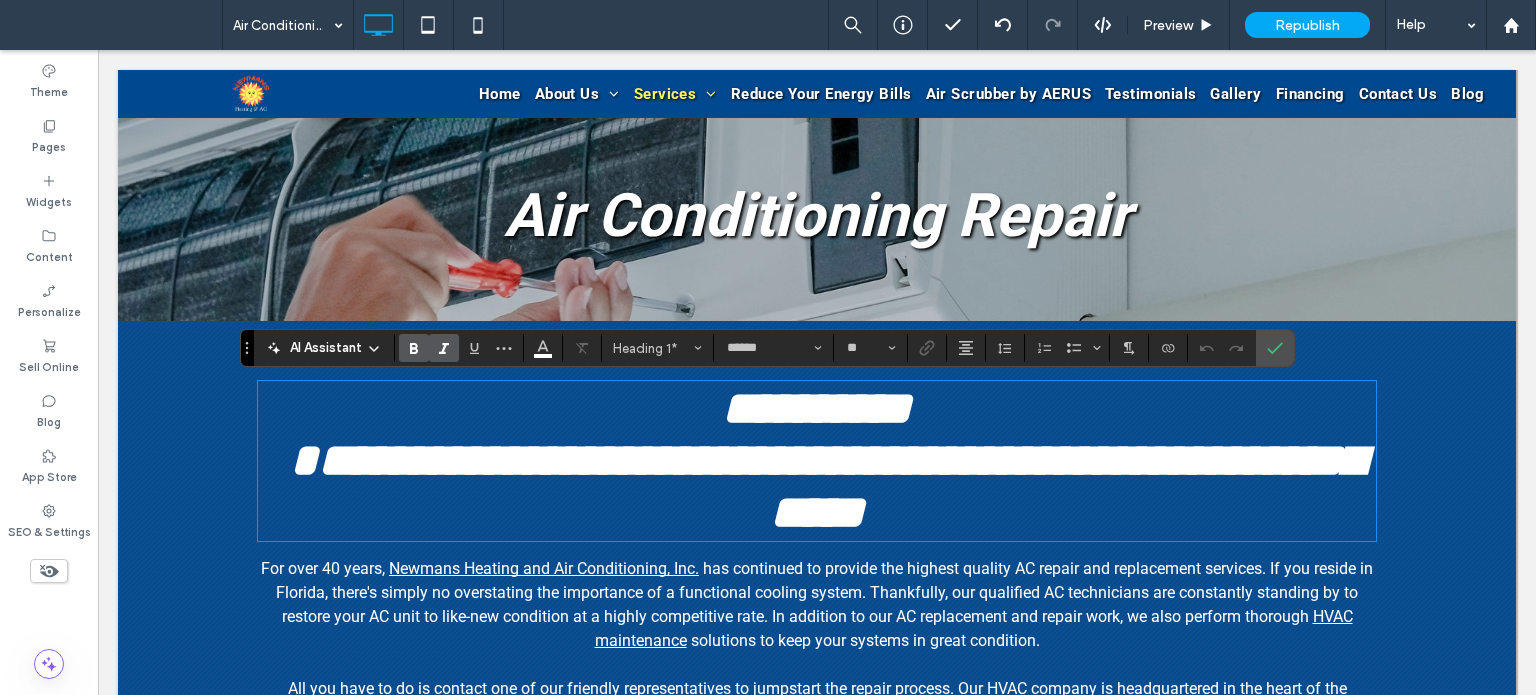 type 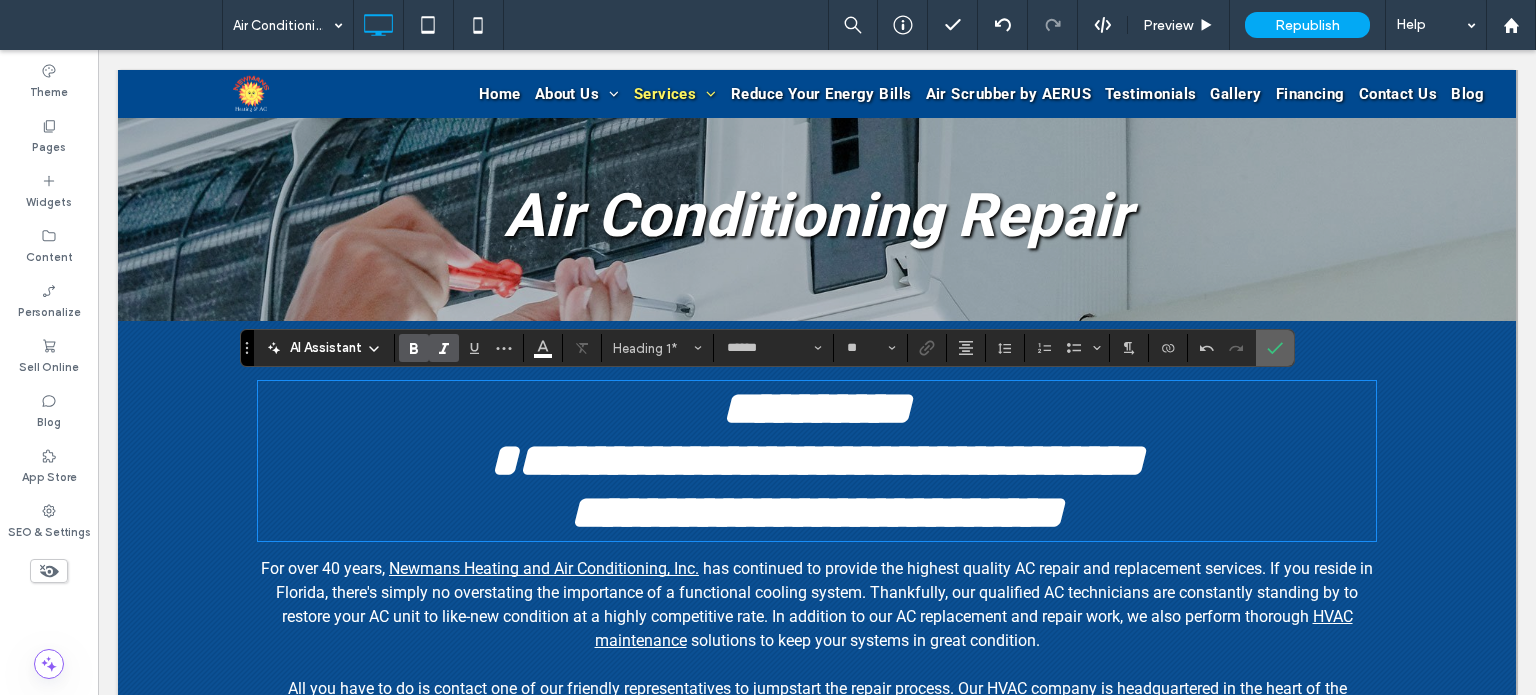click 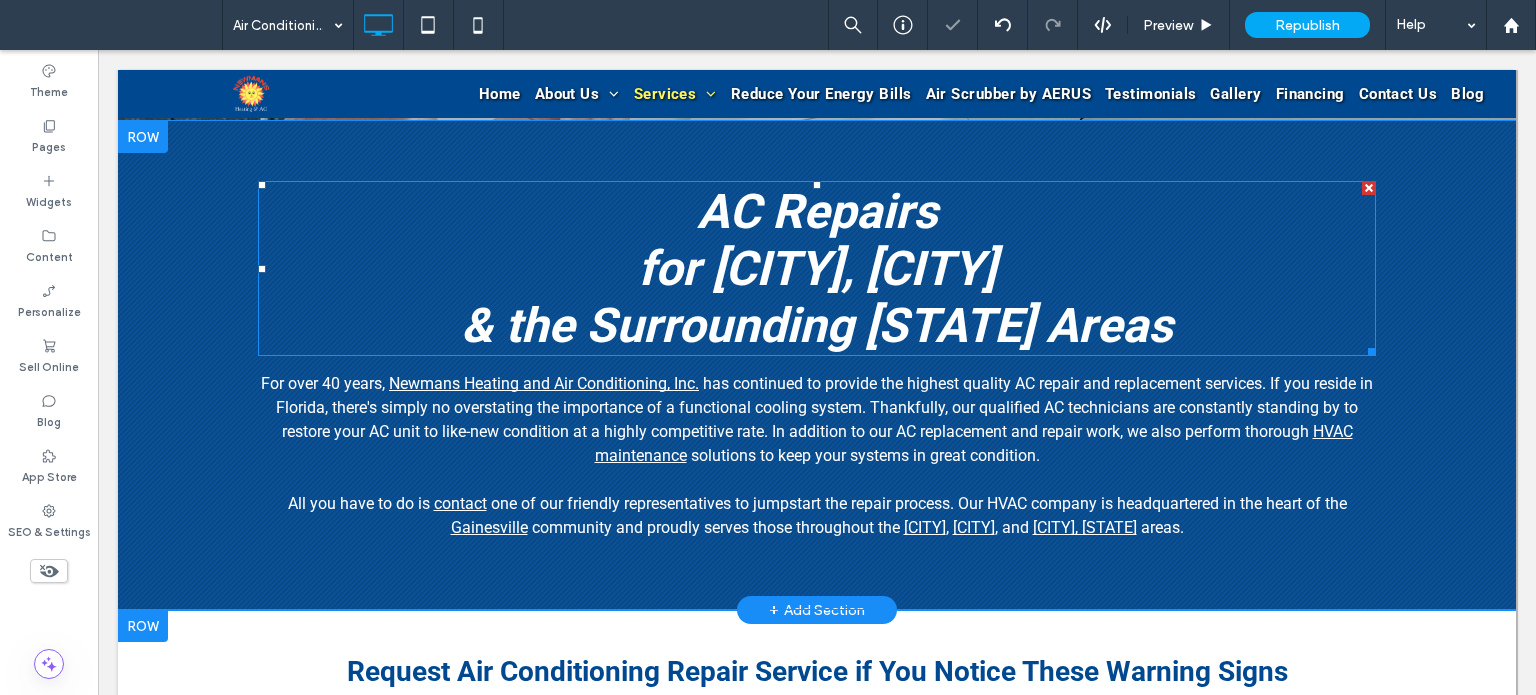 scroll, scrollTop: 700, scrollLeft: 0, axis: vertical 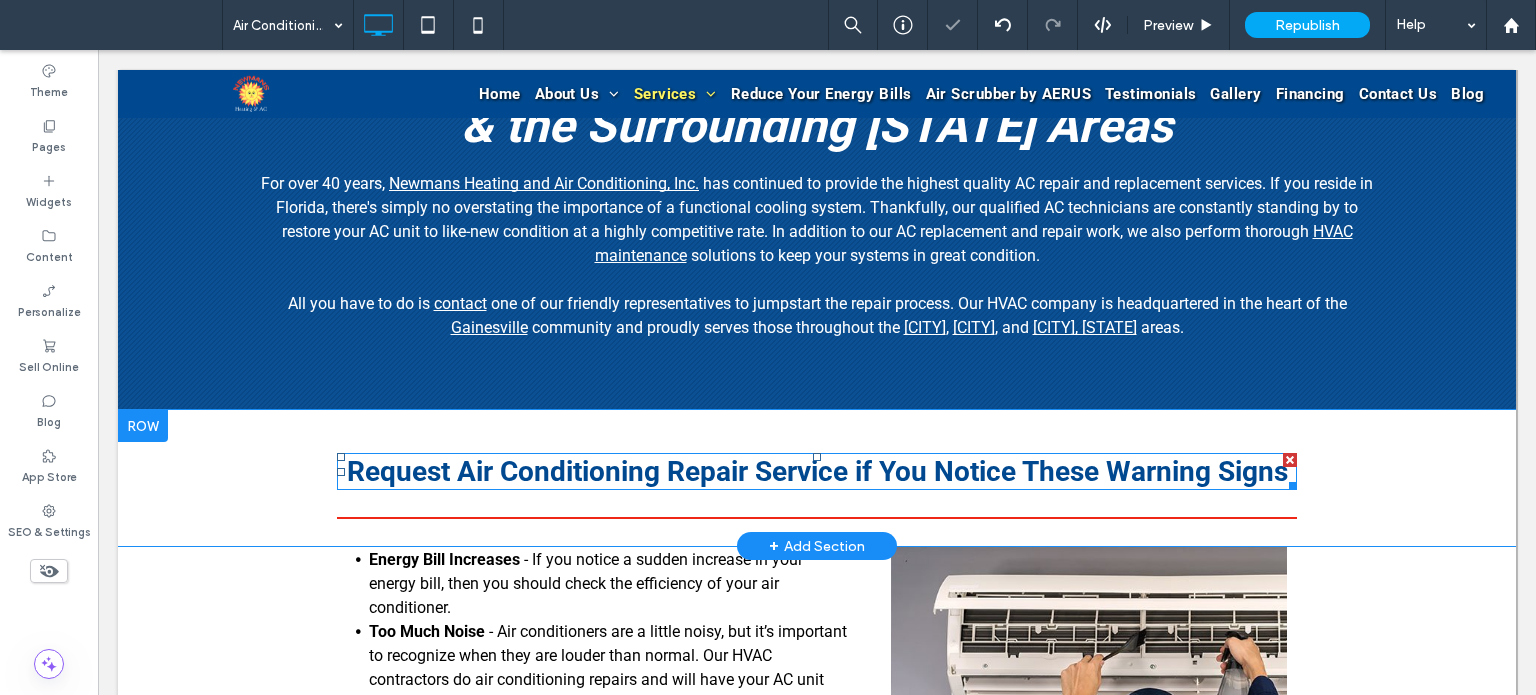 click on "Request Air Conditioning Repair Service if You Notice These Warning Signs" at bounding box center (817, 471) 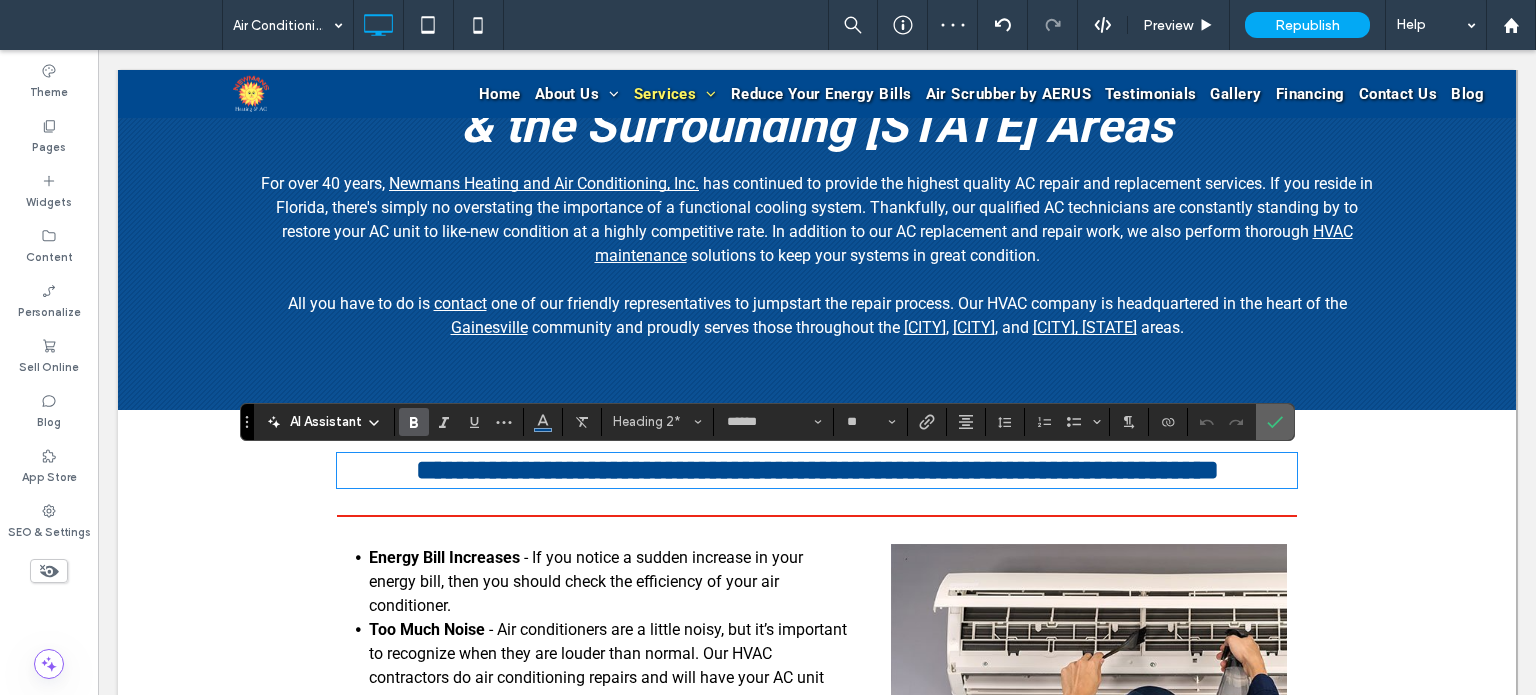 click 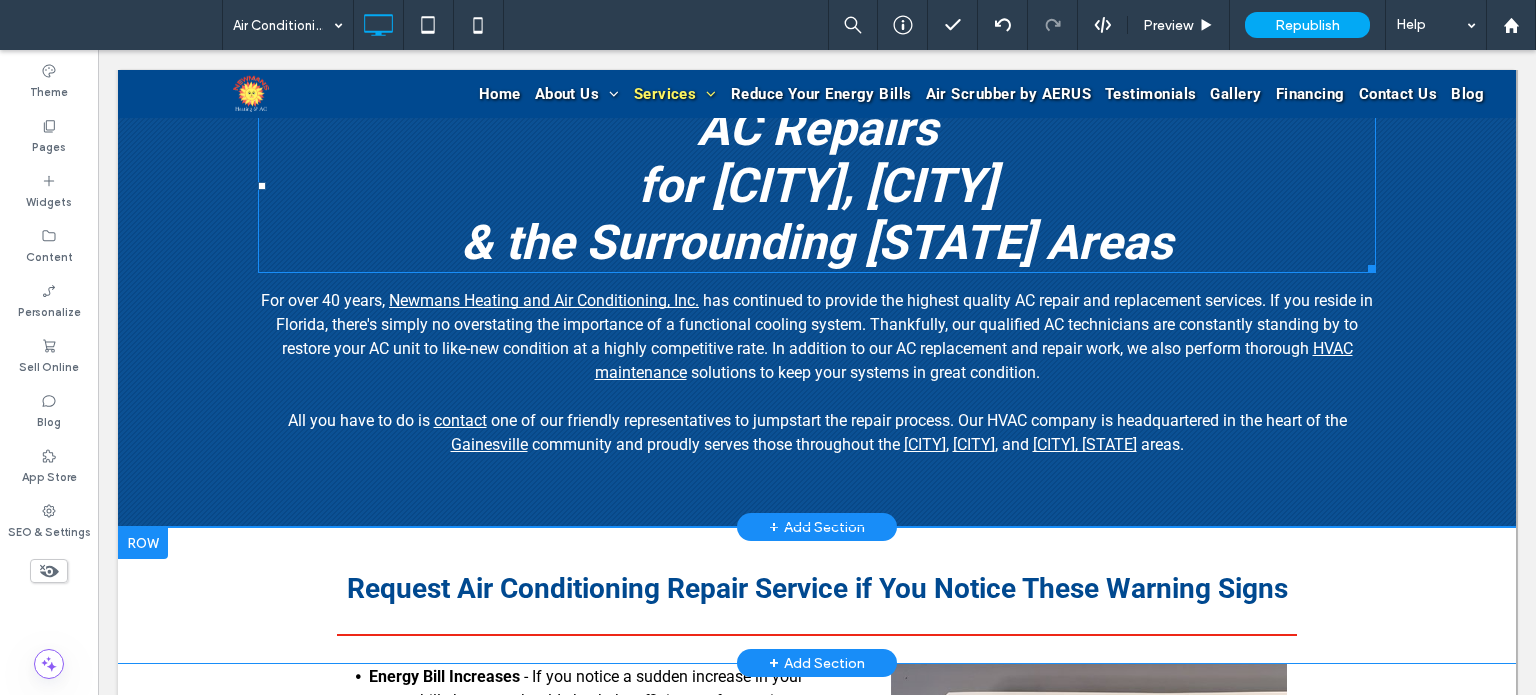 scroll, scrollTop: 600, scrollLeft: 0, axis: vertical 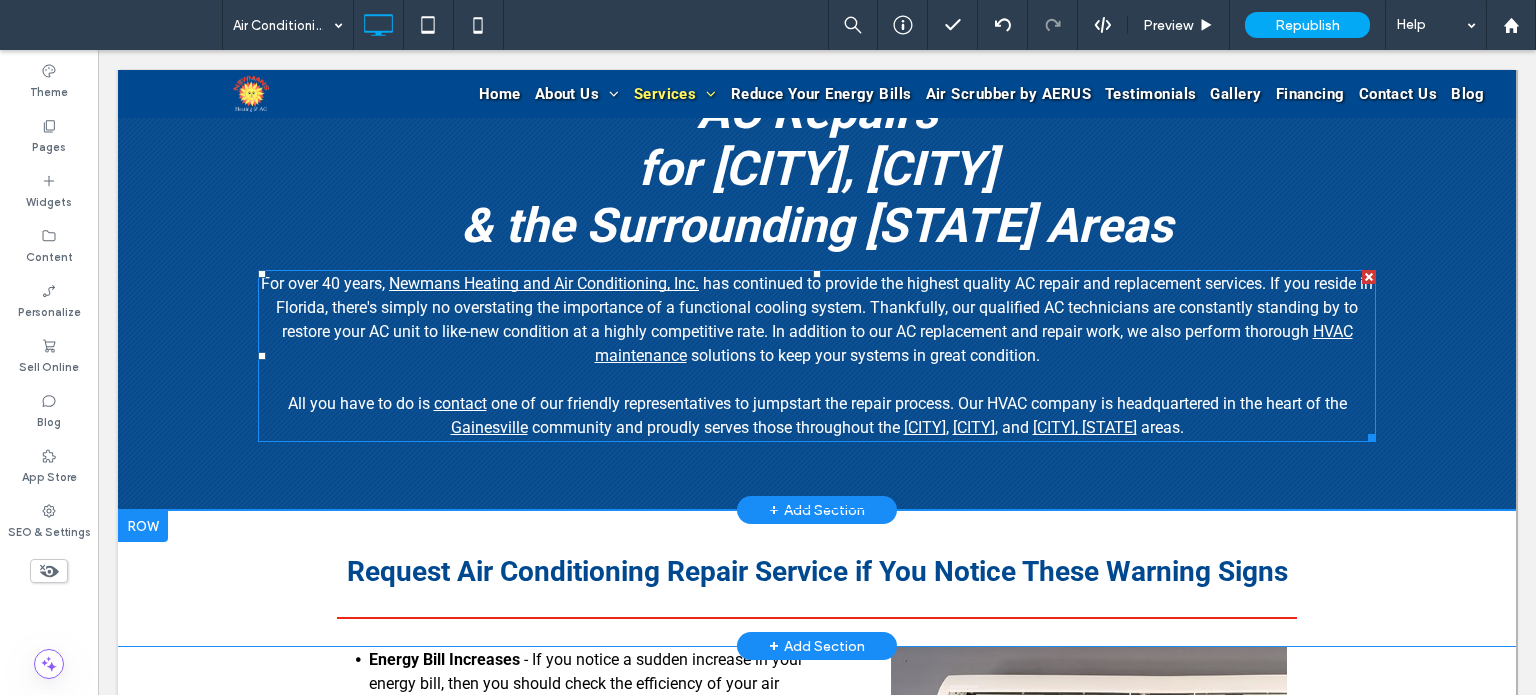click on "has continued to provide the highest quality AC repair and replacement services. If you reside in Florida, there's simply no overstating the importance of a functional cooling system. Thankfully, our qualified AC technicians are constantly standing by to restore your AC unit to like-new condition at a highly competitive rate. In addition to our AC replacement and repair work, we also perform thorough" at bounding box center (824, 307) 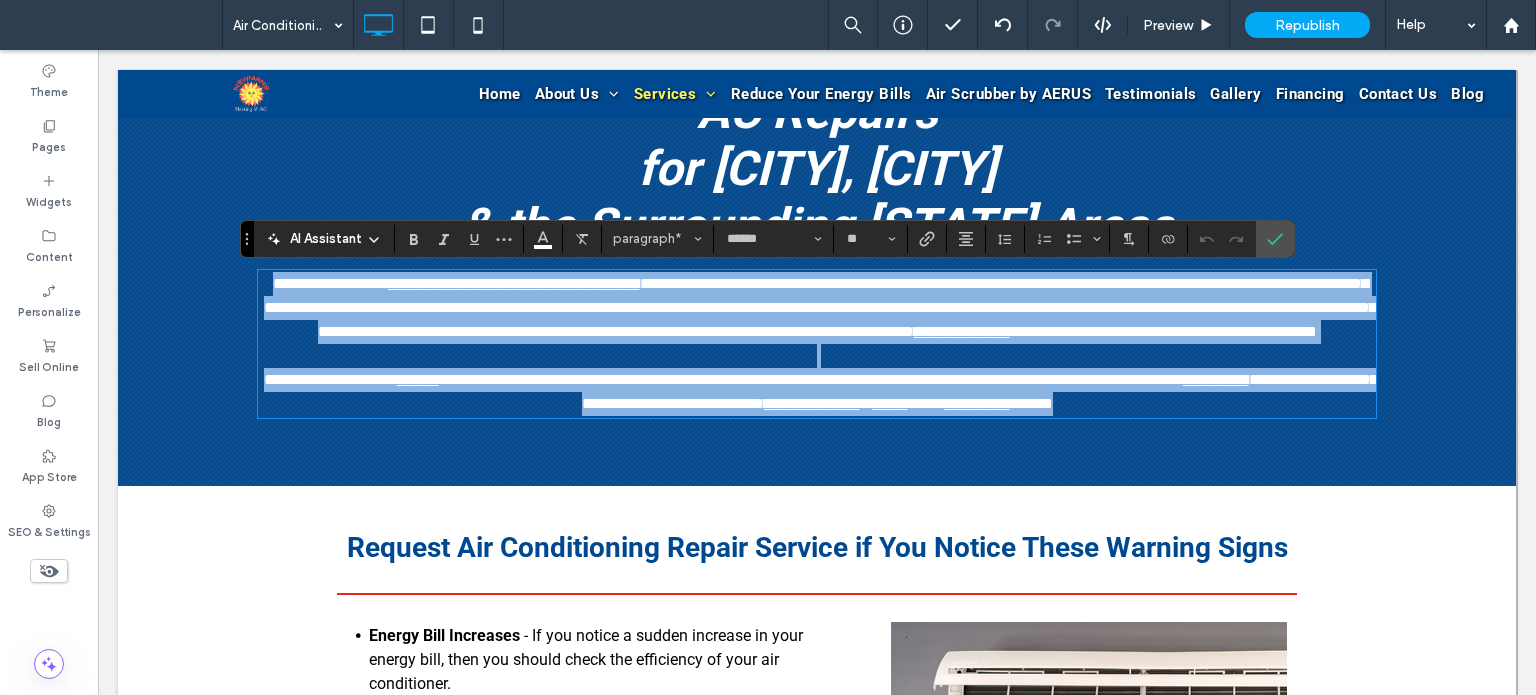 click on "**********" at bounding box center [820, 307] 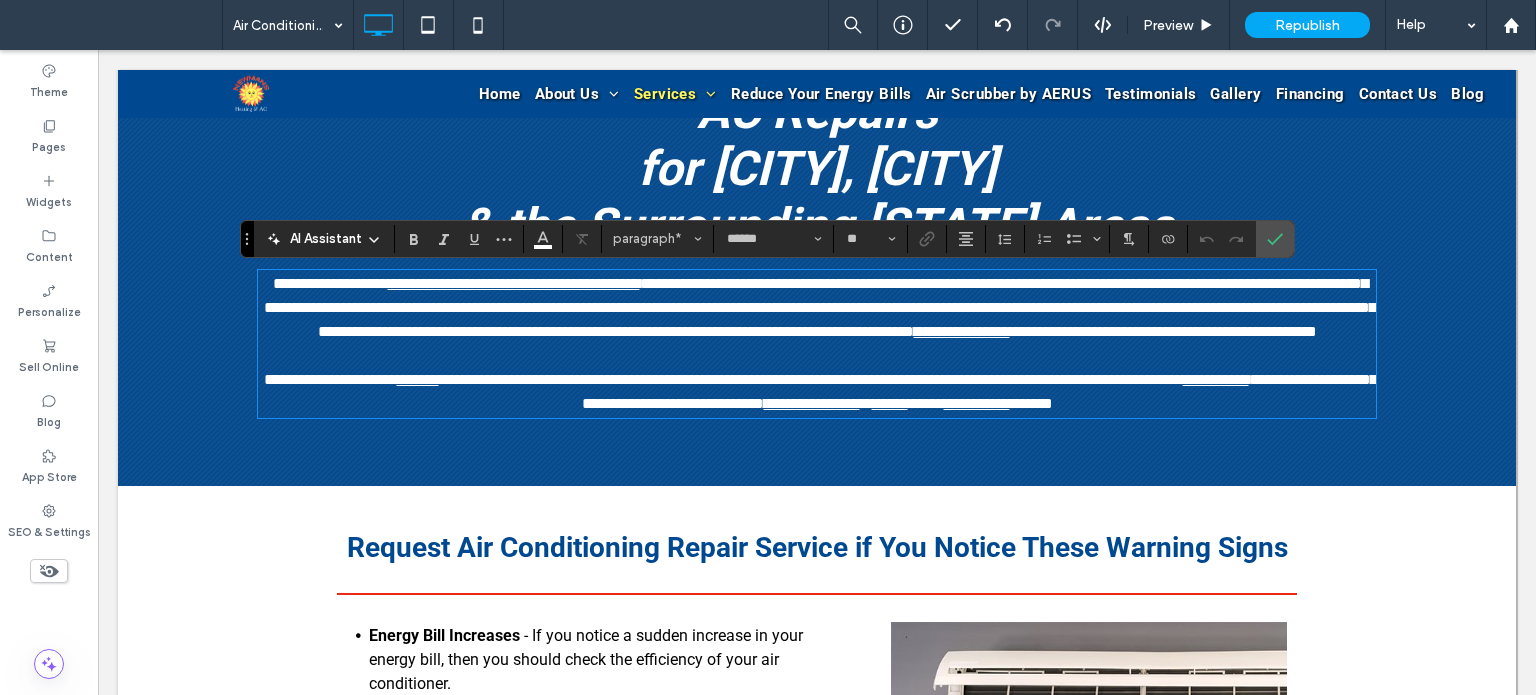 type 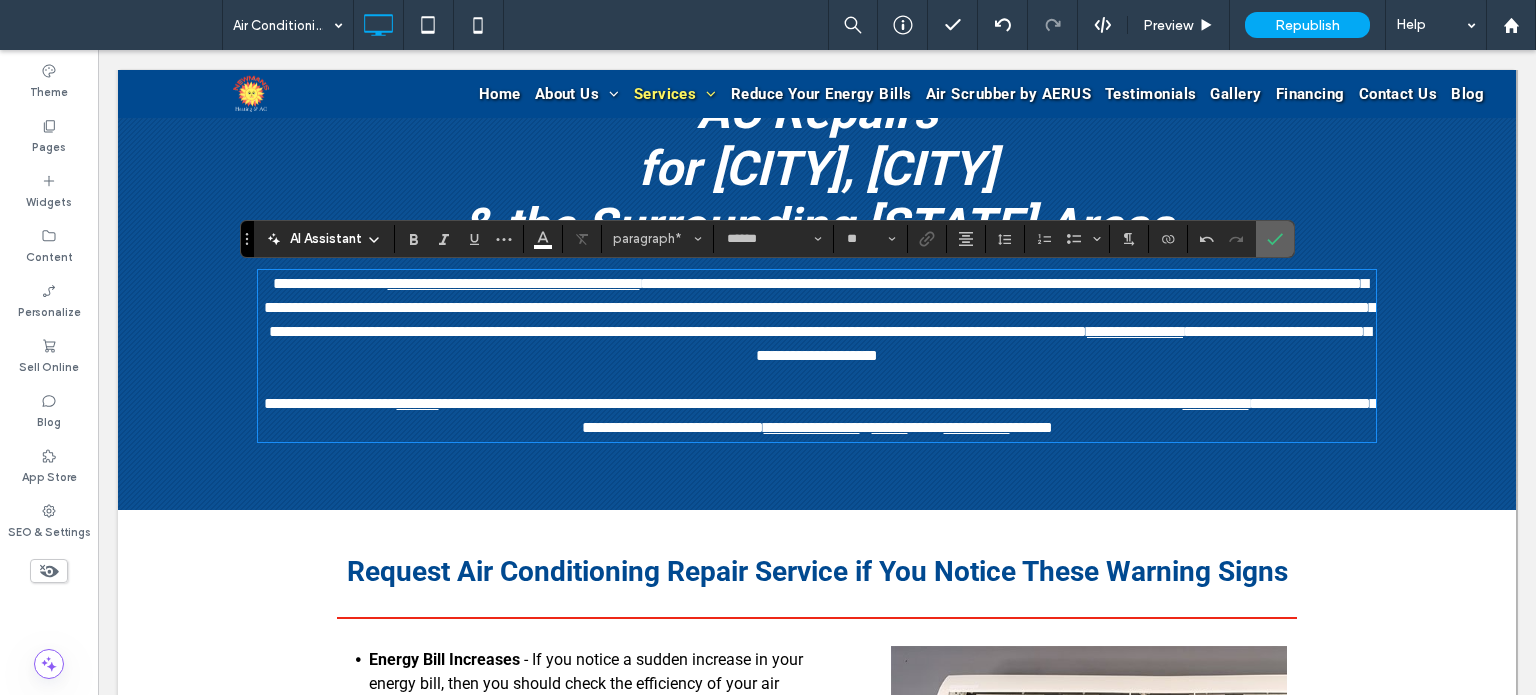 click at bounding box center [1275, 239] 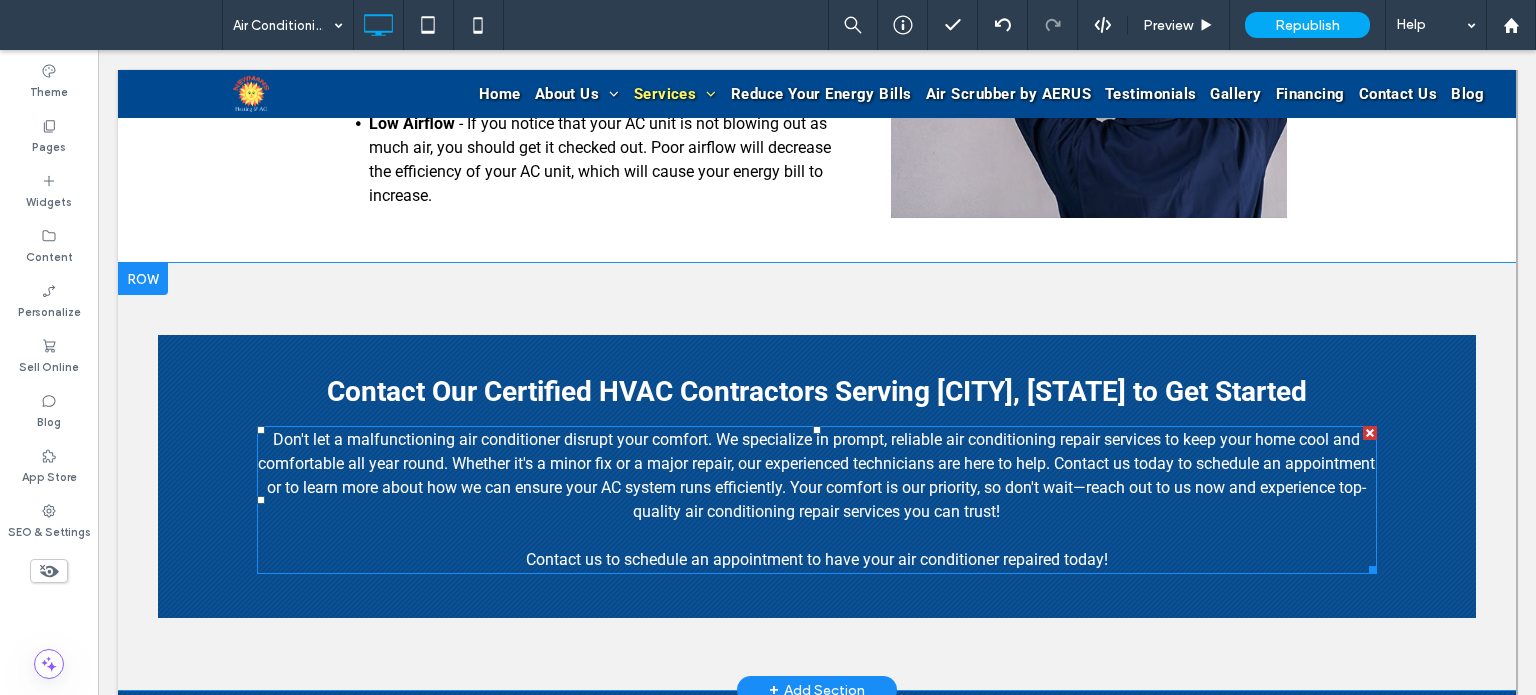 scroll, scrollTop: 1400, scrollLeft: 0, axis: vertical 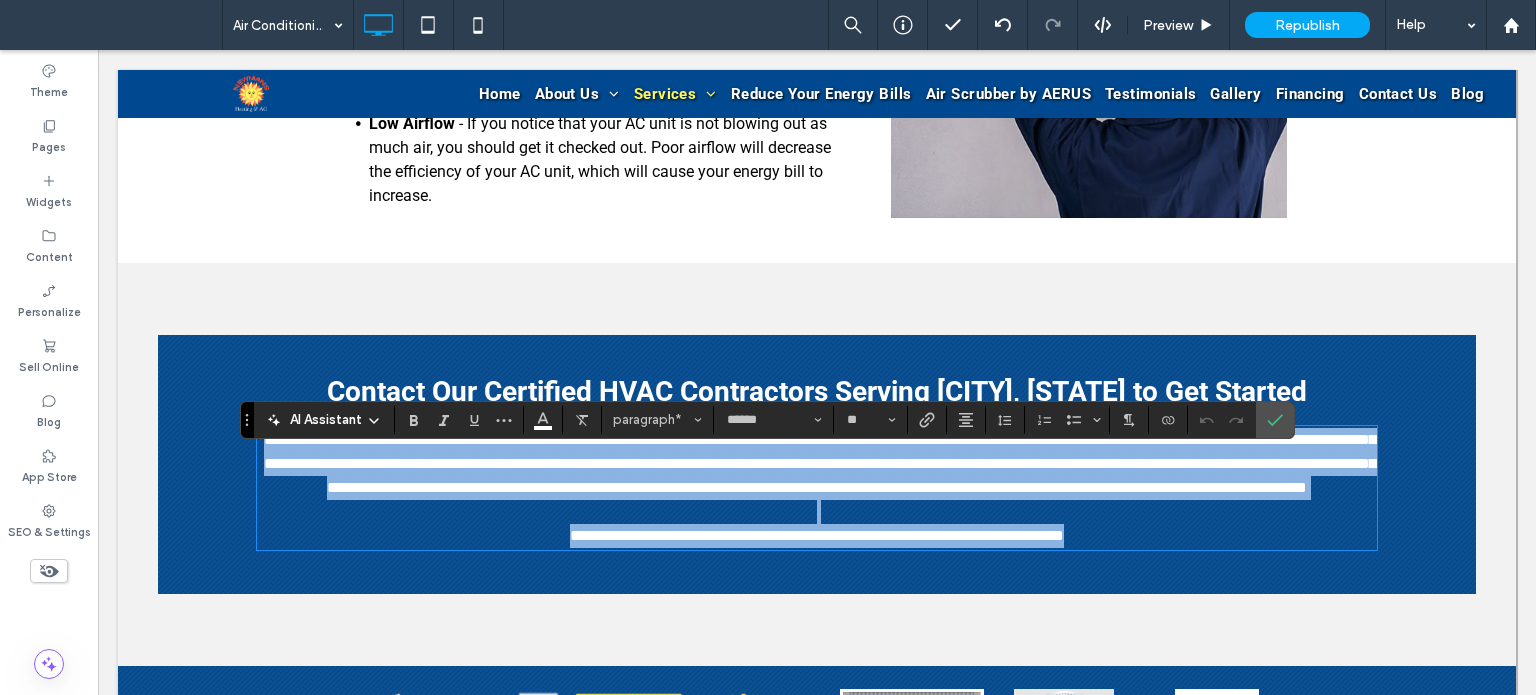 click on "**********" at bounding box center [817, 535] 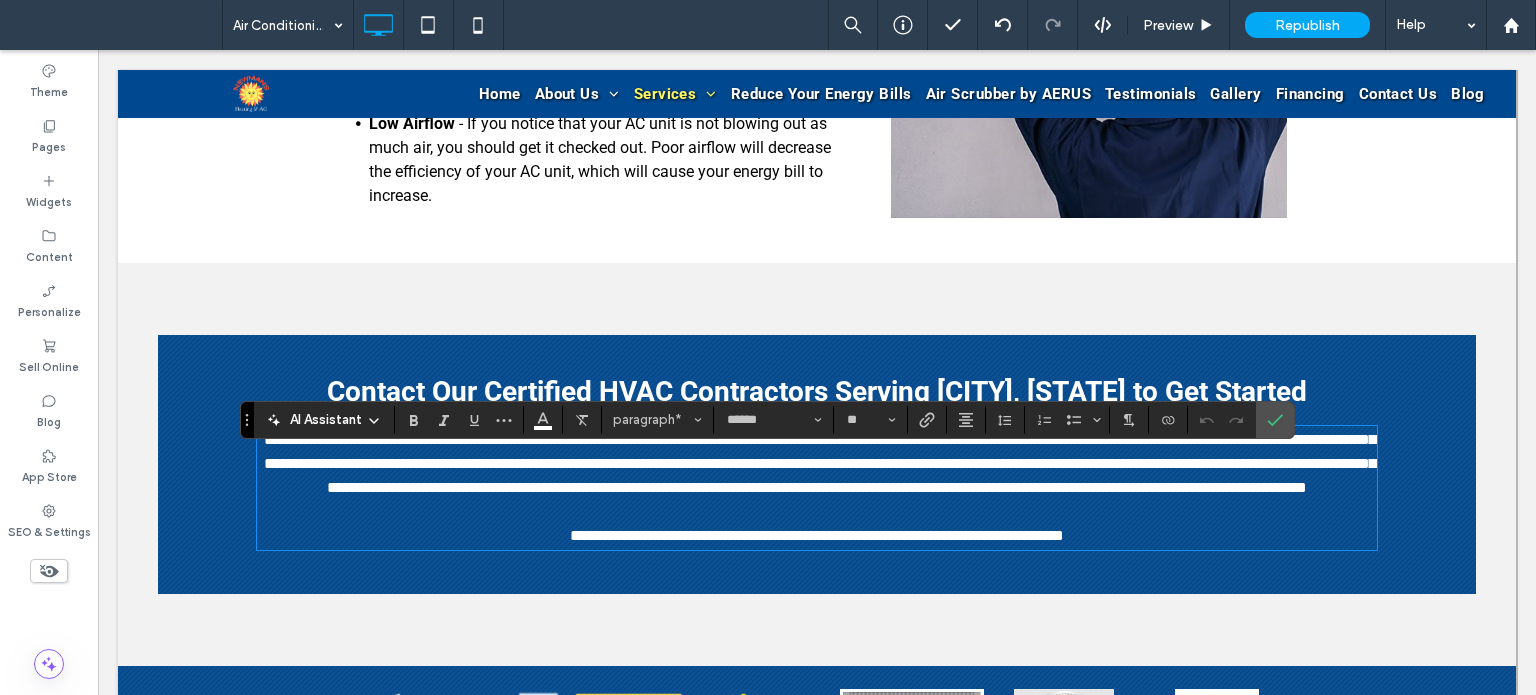 click on "**********" at bounding box center (817, 488) 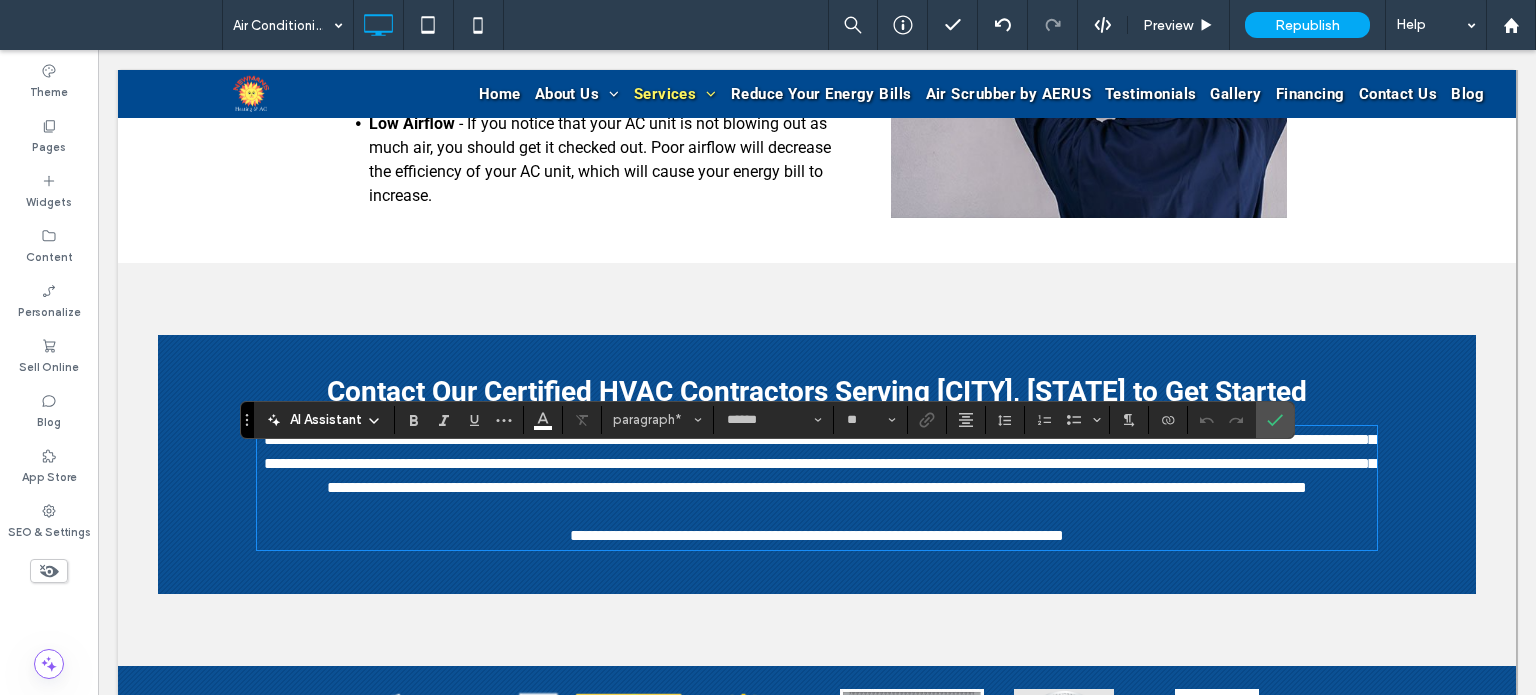 type 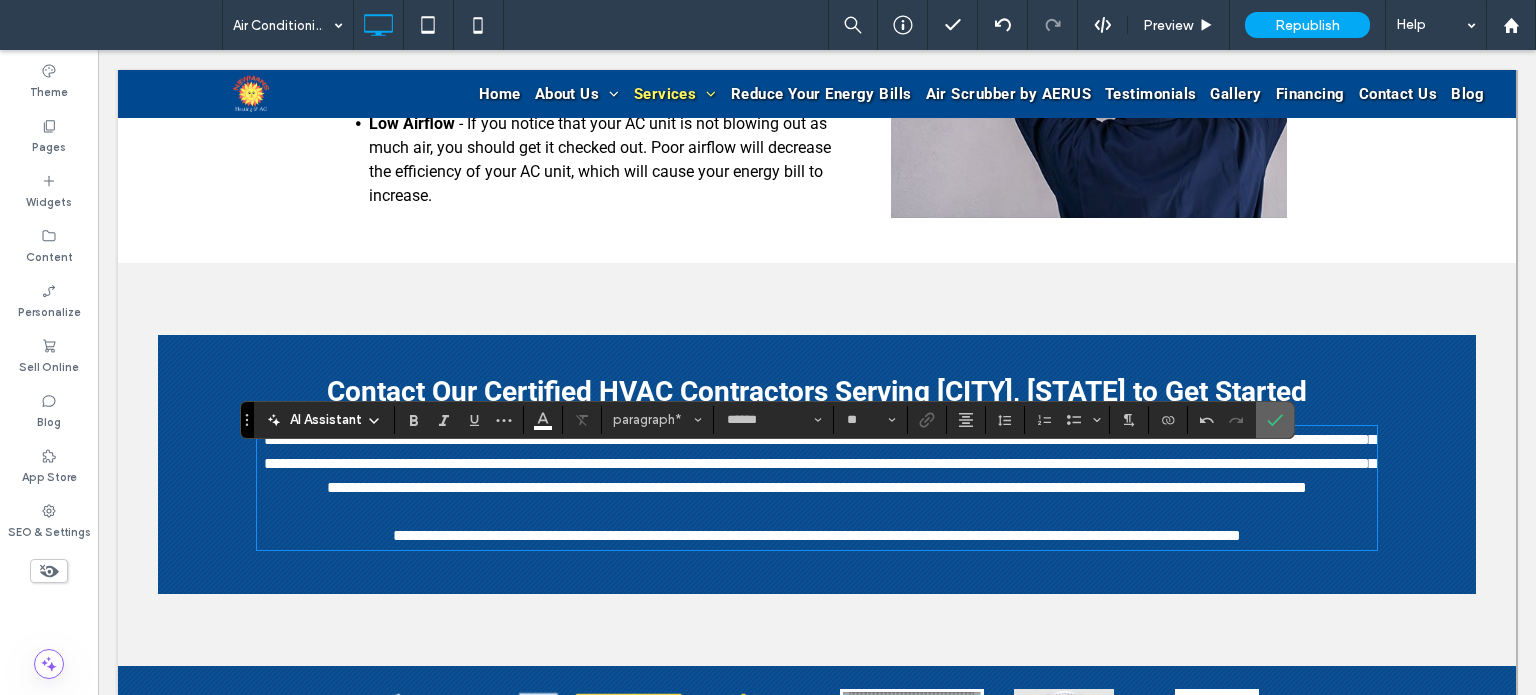 click 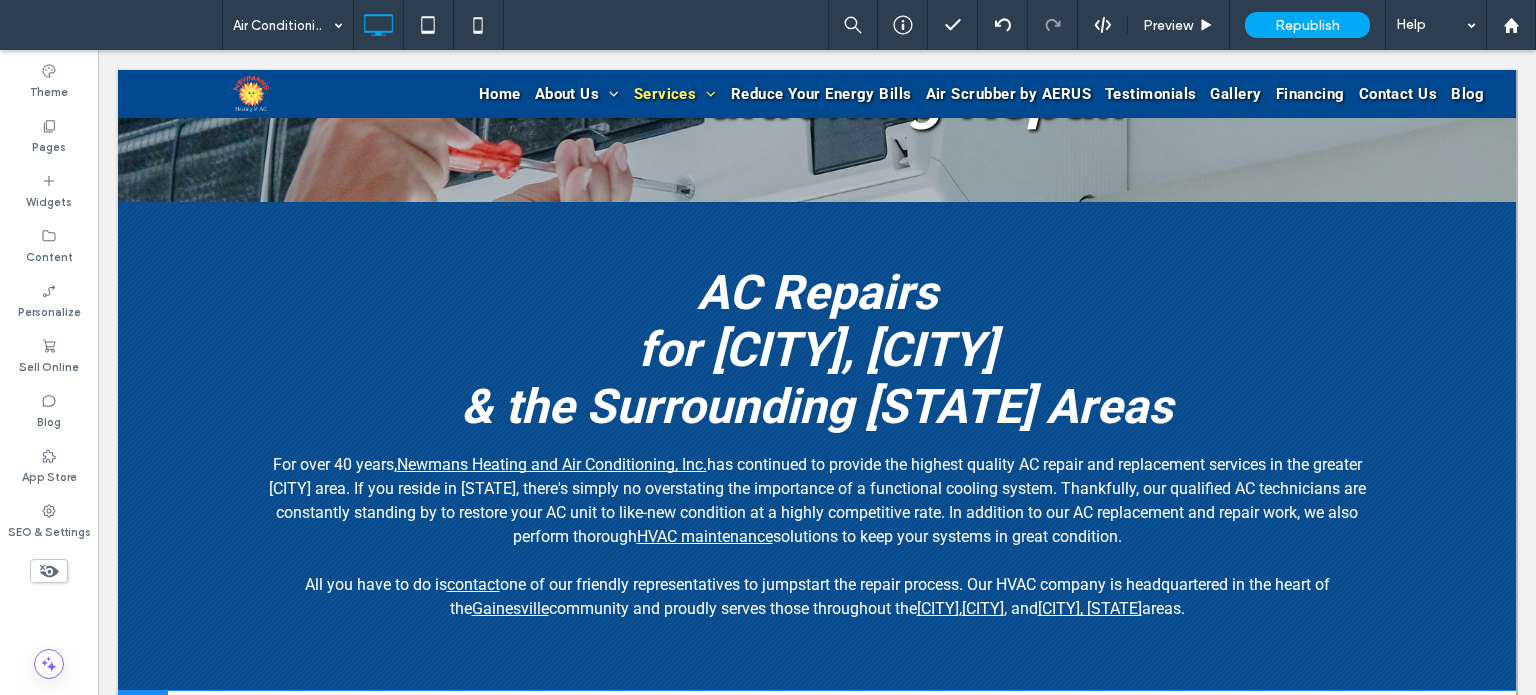 scroll, scrollTop: 500, scrollLeft: 0, axis: vertical 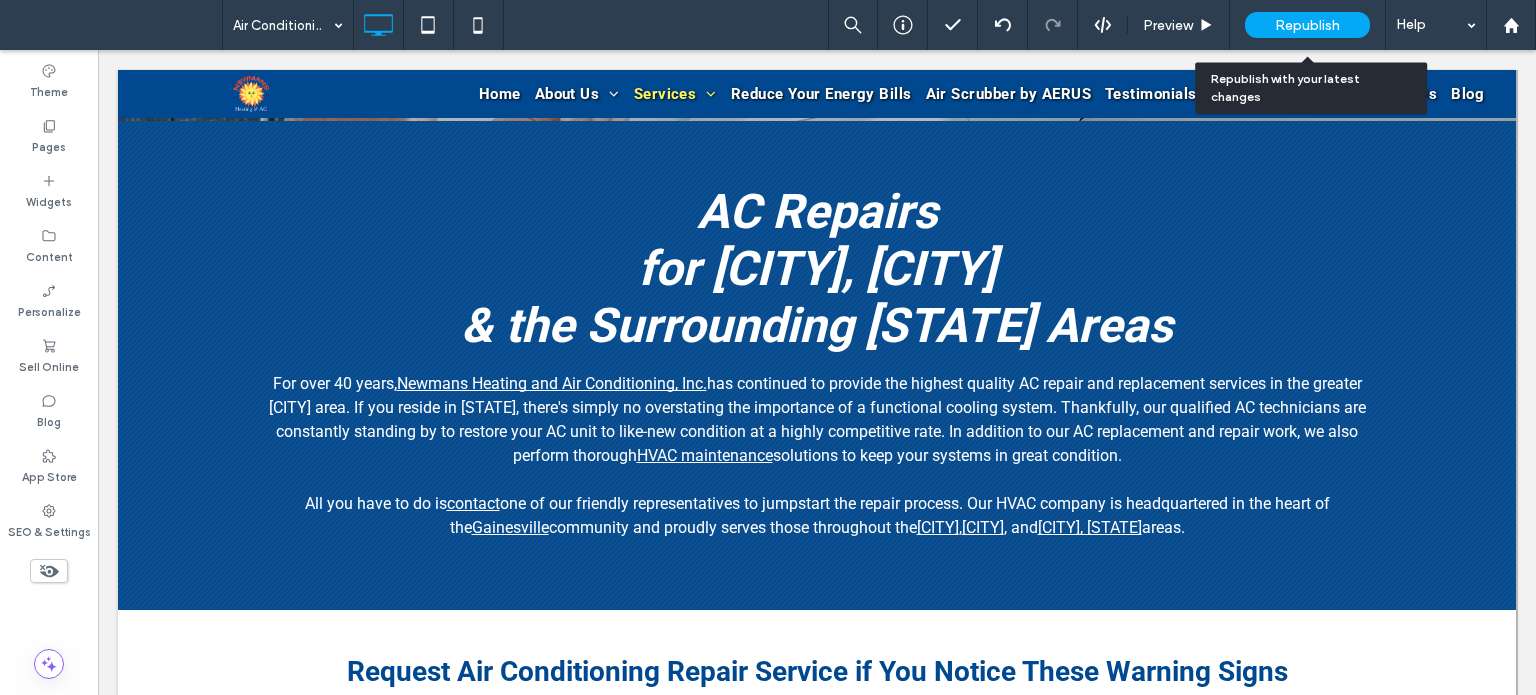 click on "Republish" at bounding box center [1307, 25] 